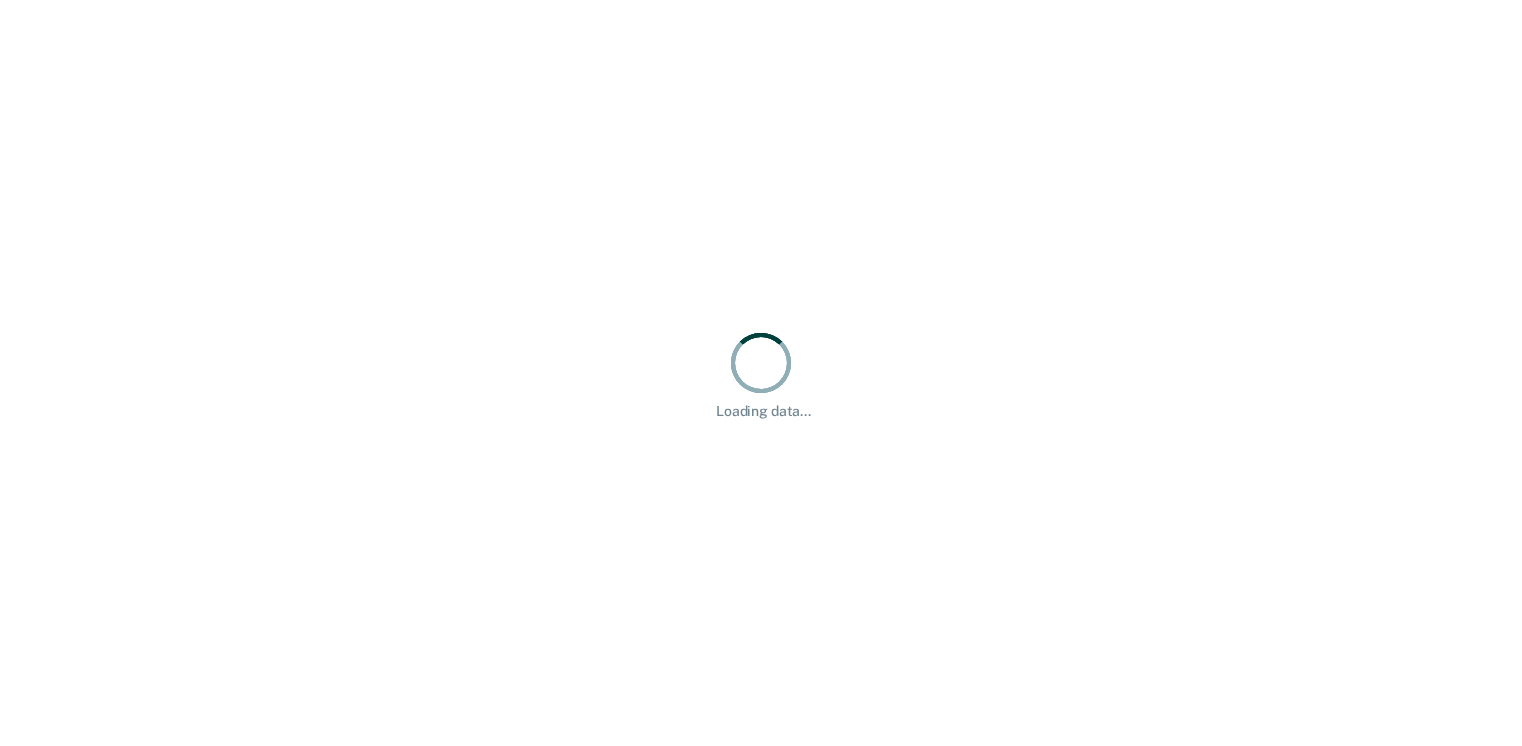 scroll, scrollTop: 0, scrollLeft: 0, axis: both 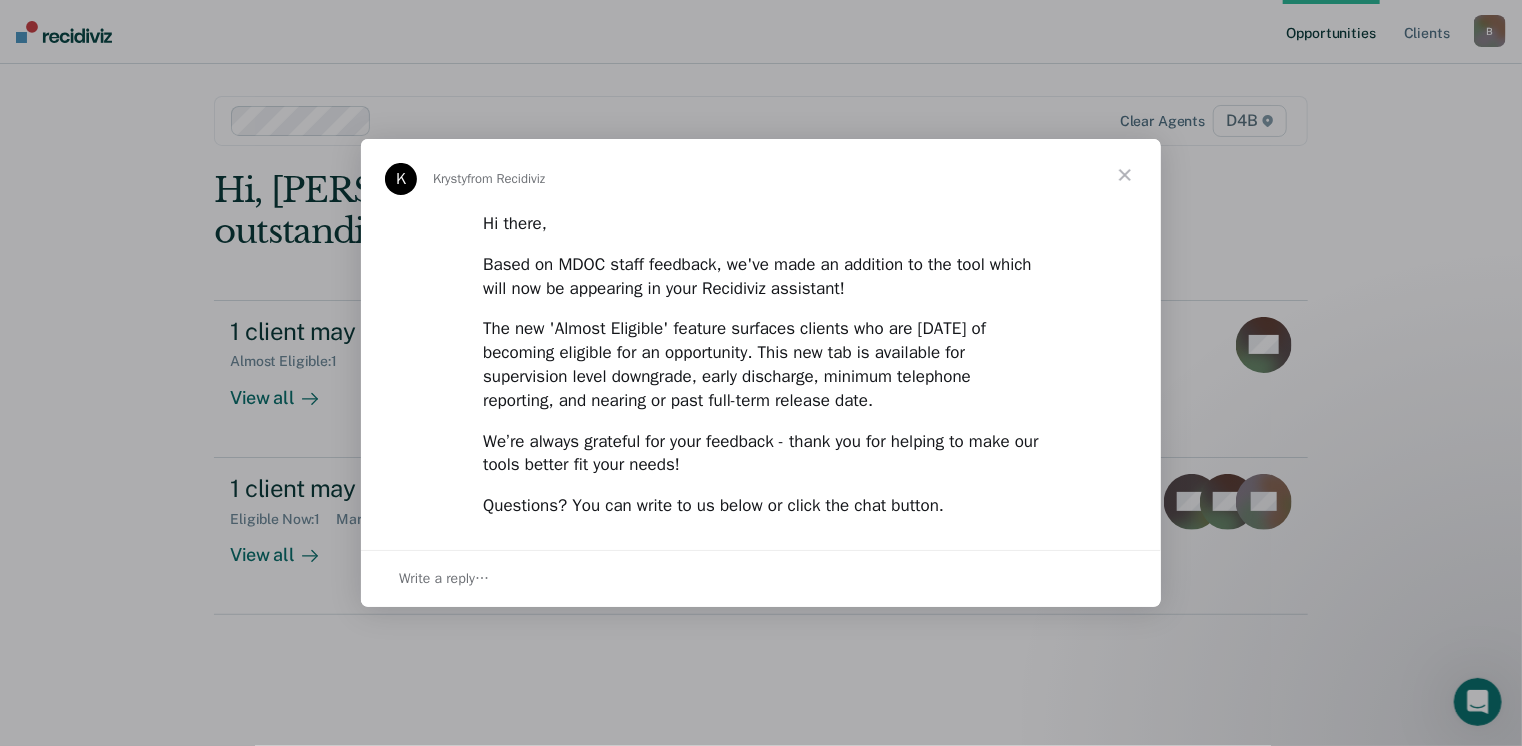 click at bounding box center (1125, 175) 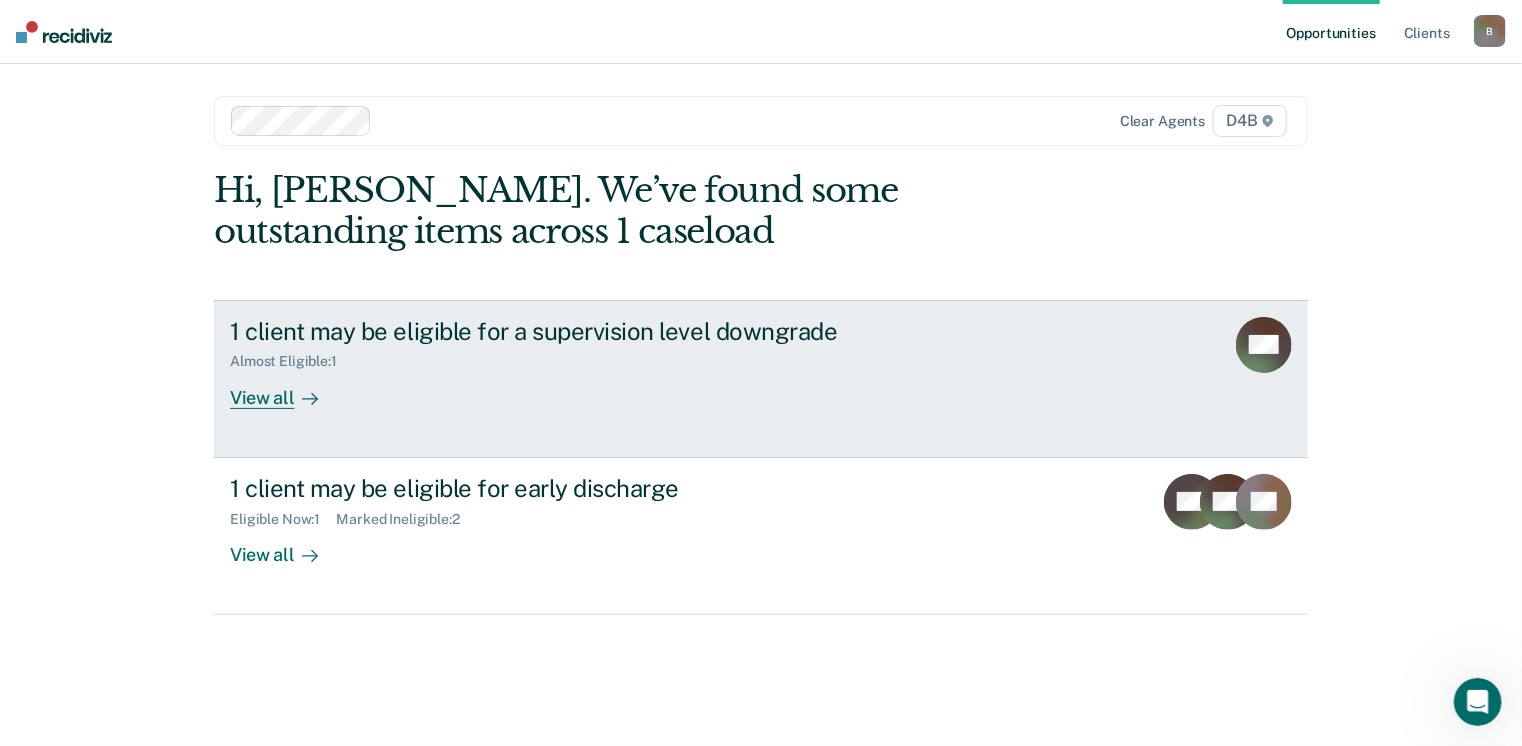 click on "View all" at bounding box center [286, 389] 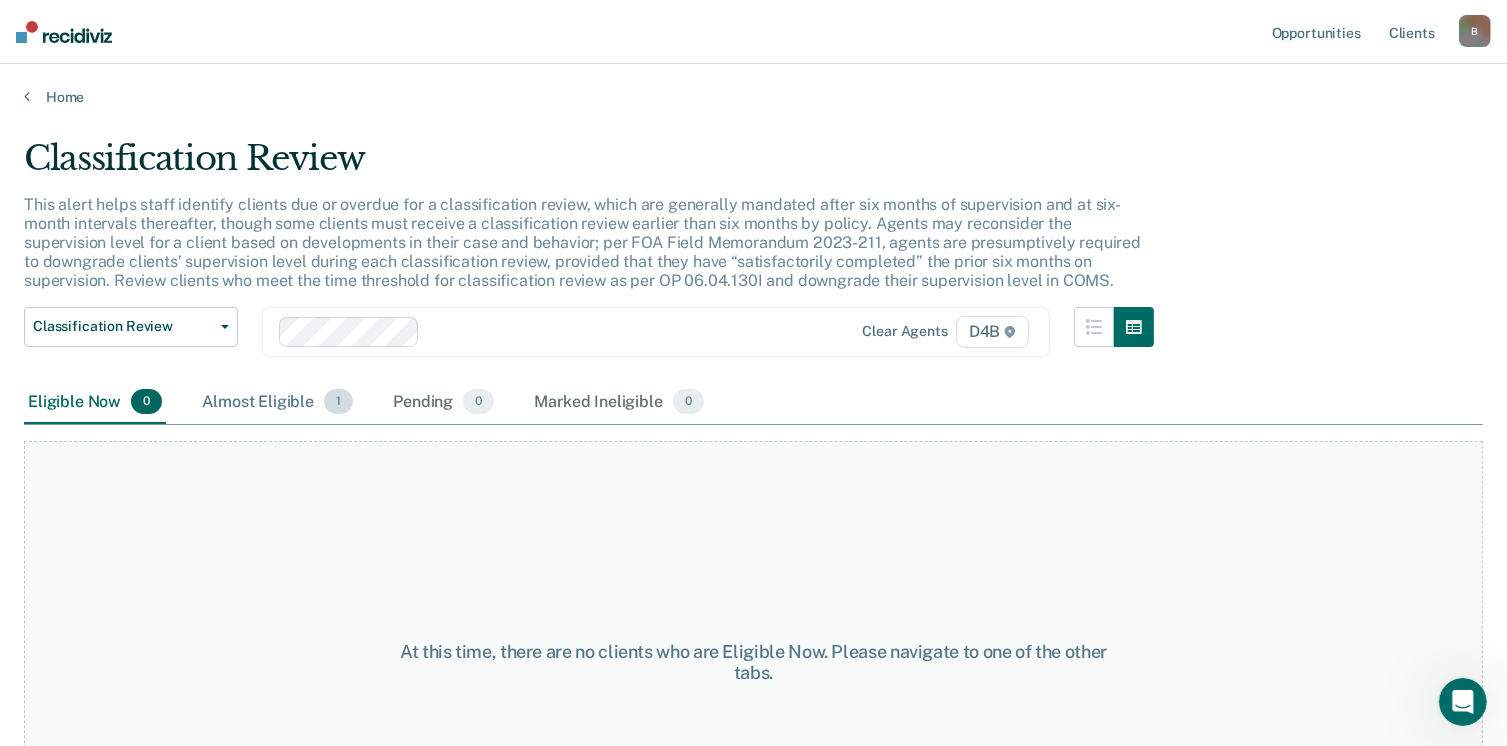 click on "Almost Eligible 1" at bounding box center [277, 403] 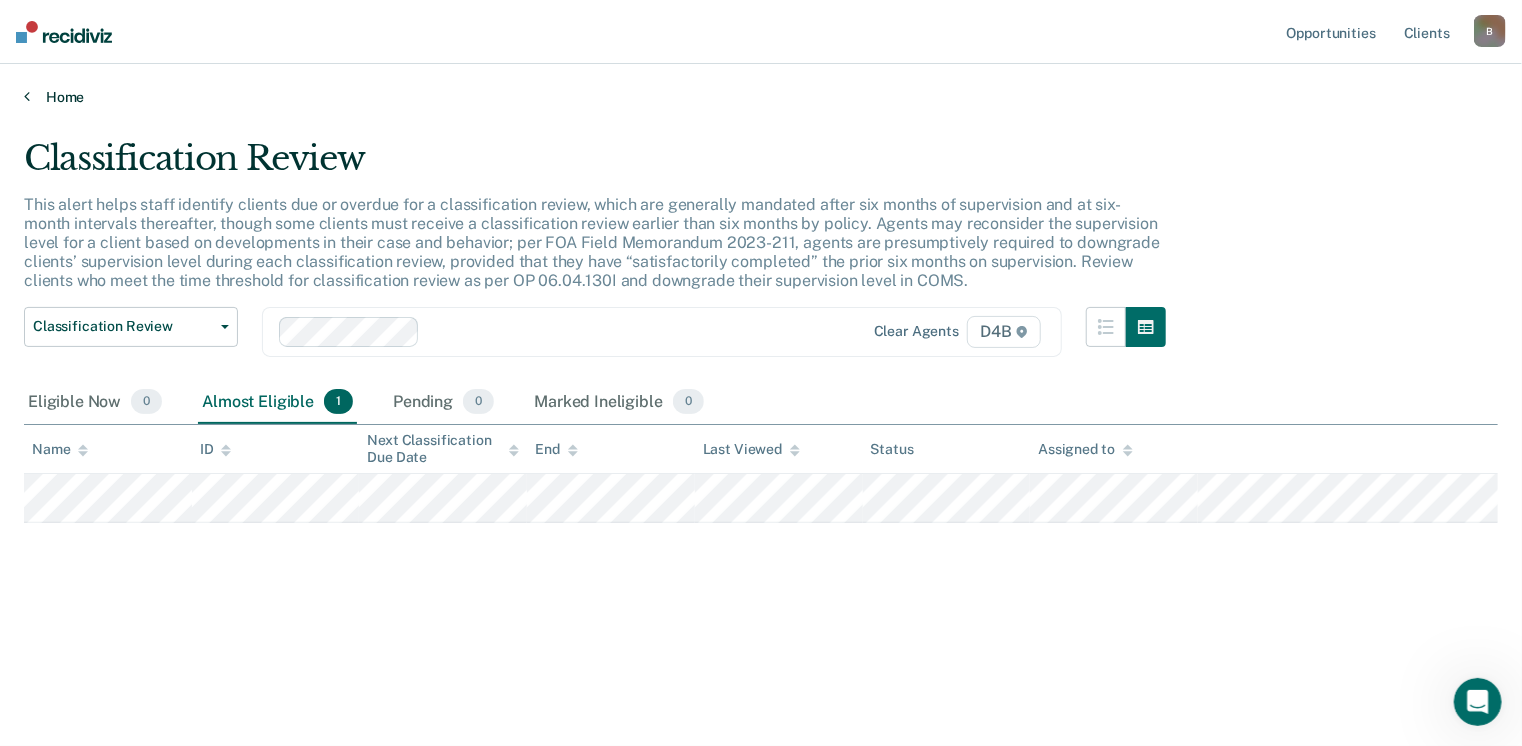 click on "Home" at bounding box center [761, 97] 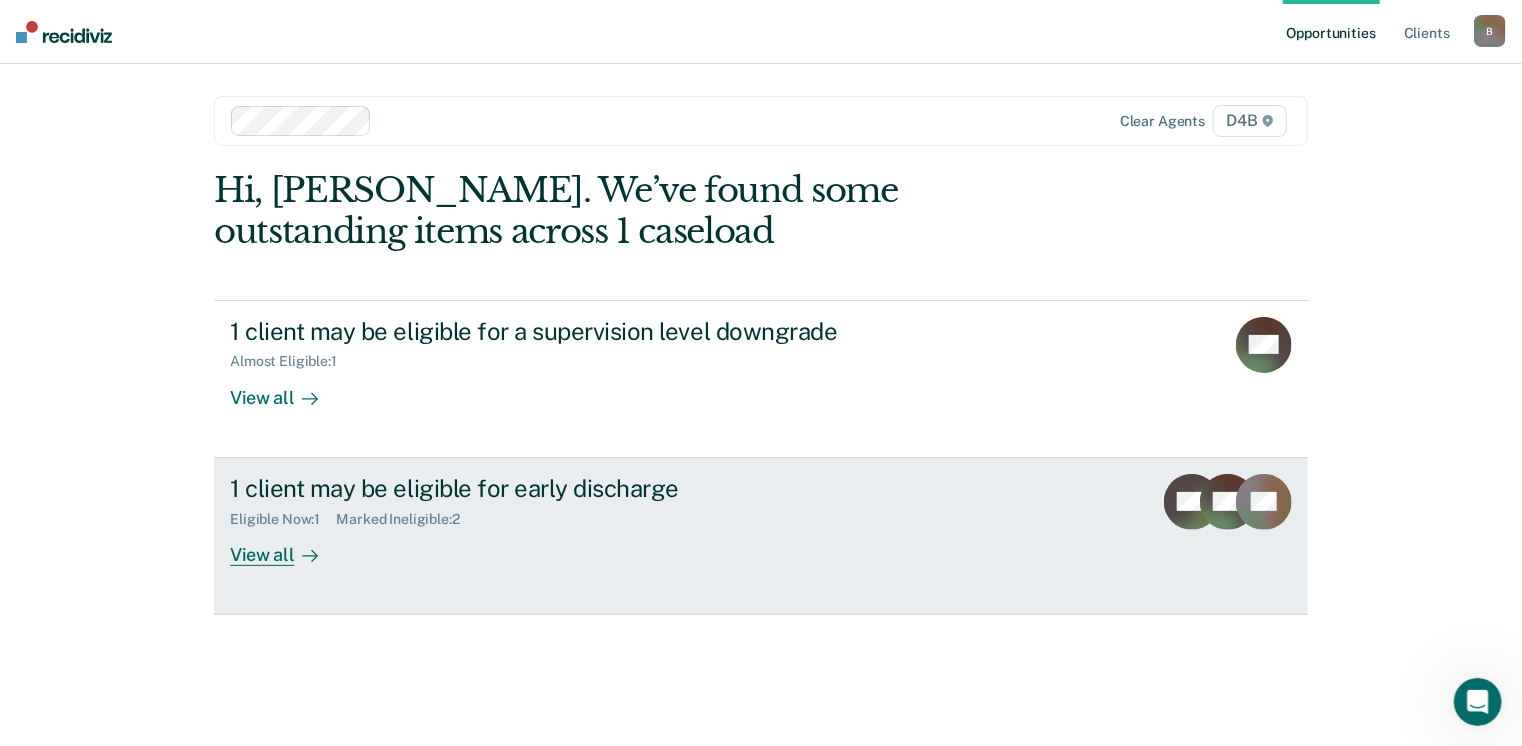 click on "View all" at bounding box center [286, 546] 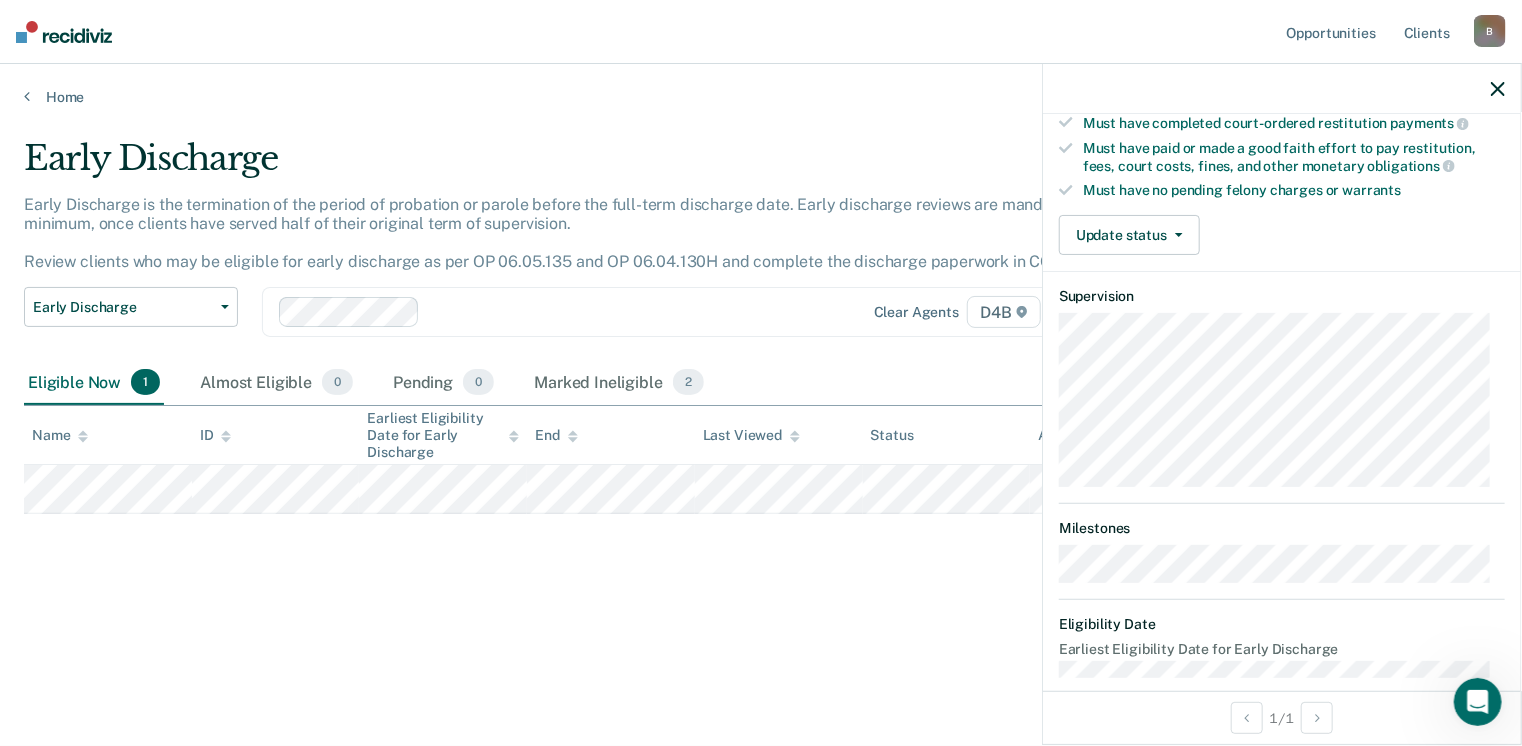 scroll, scrollTop: 392, scrollLeft: 0, axis: vertical 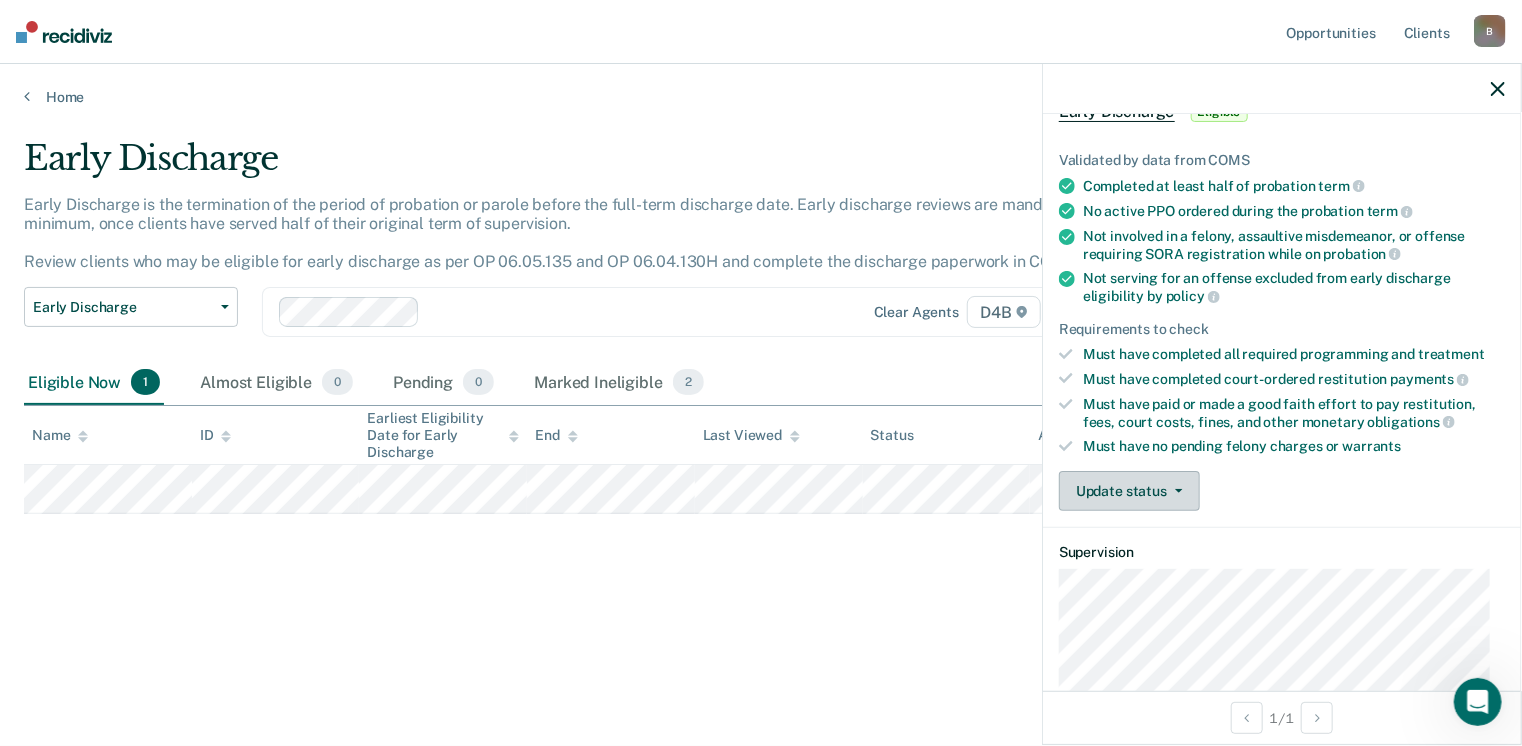 click on "Update status" at bounding box center [1129, 491] 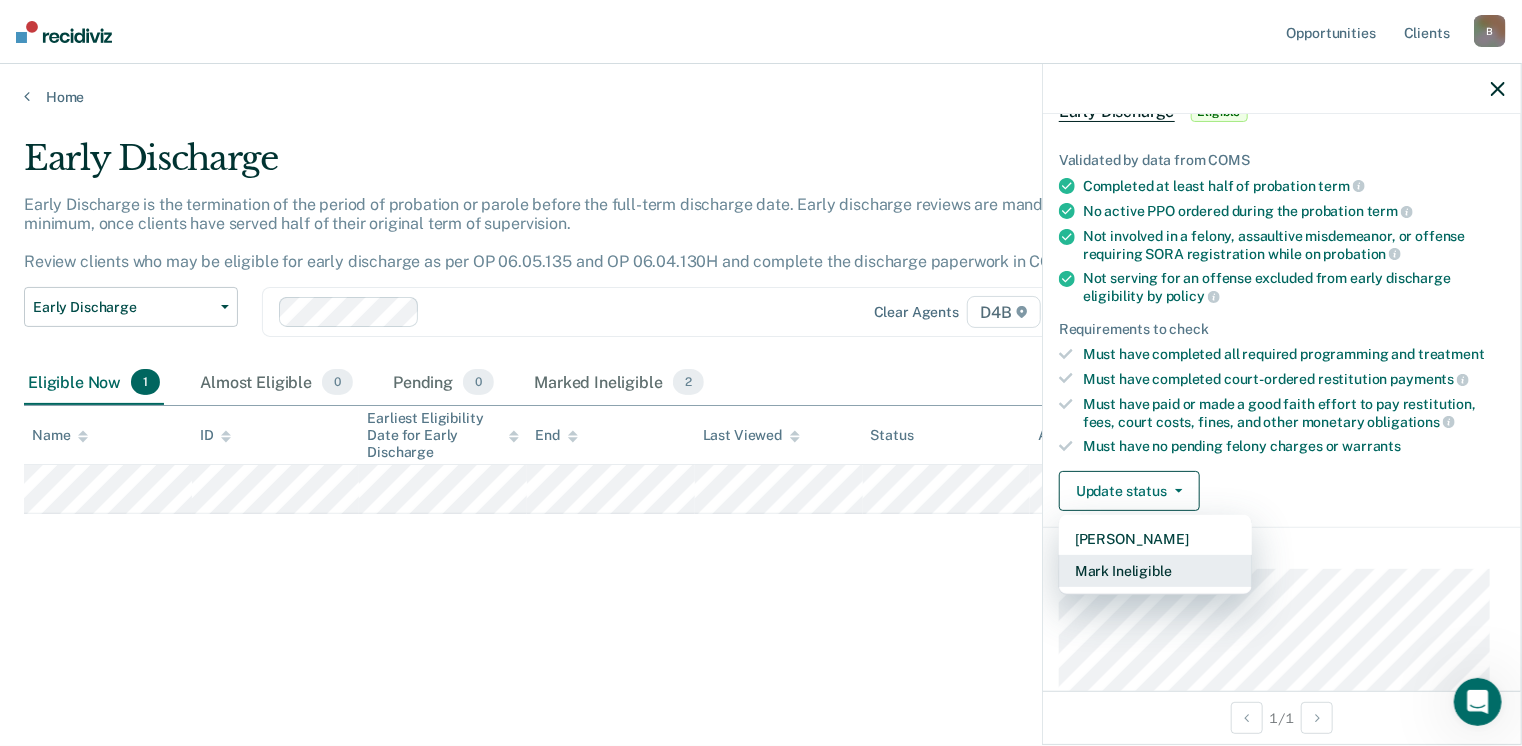 click on "Mark Ineligible" at bounding box center [1155, 571] 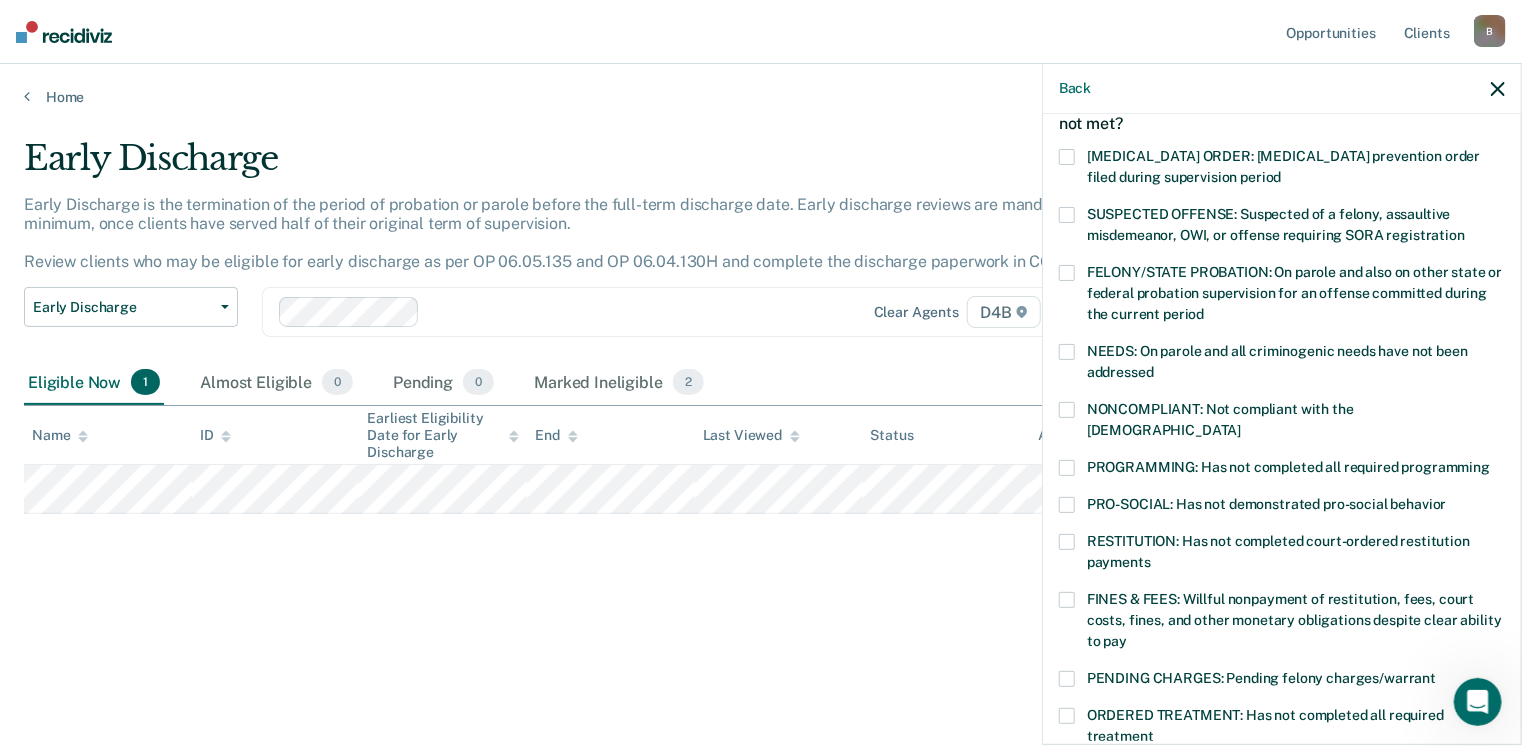 click on "NEEDS: On parole and all criminogenic needs have not been addressed" at bounding box center [1282, 365] 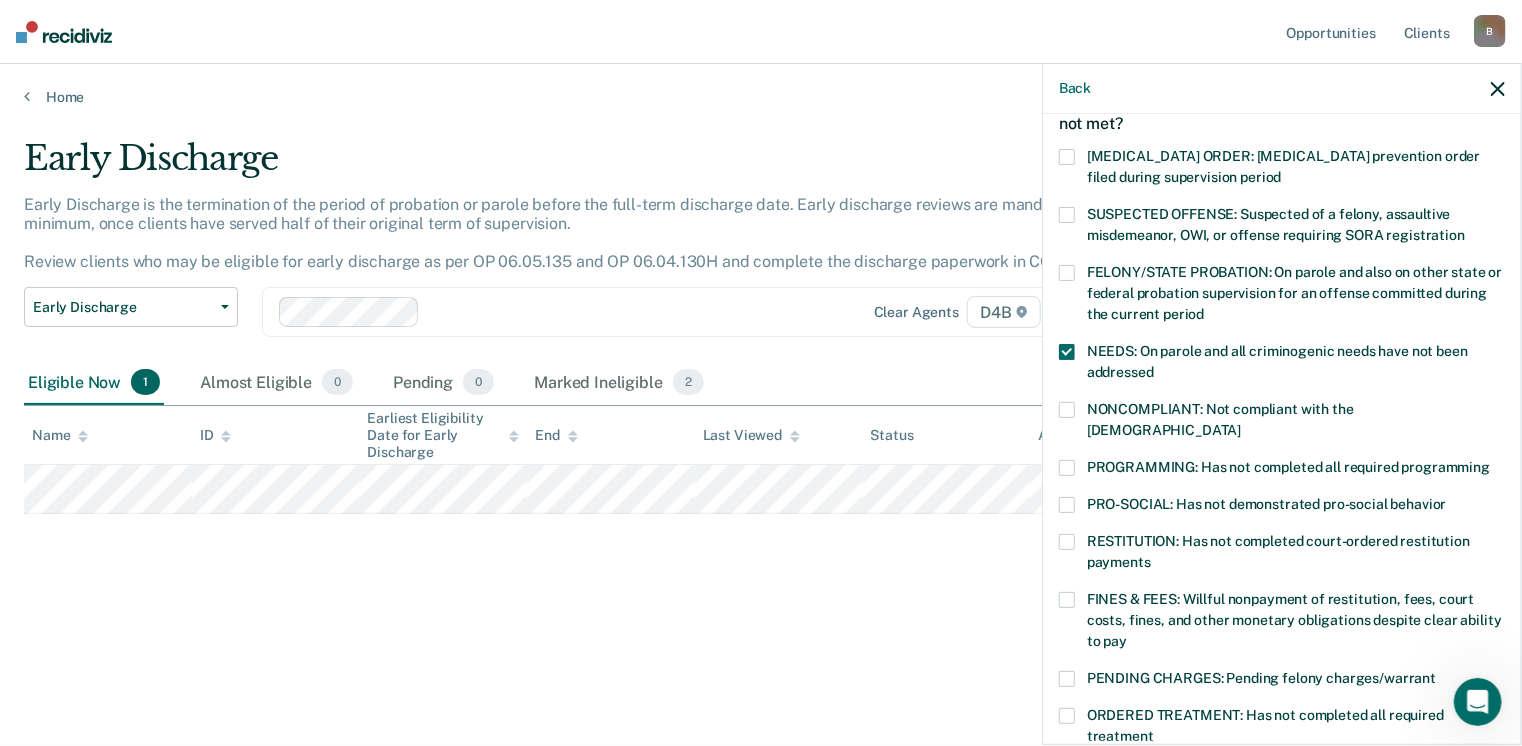 click at bounding box center [1067, 352] 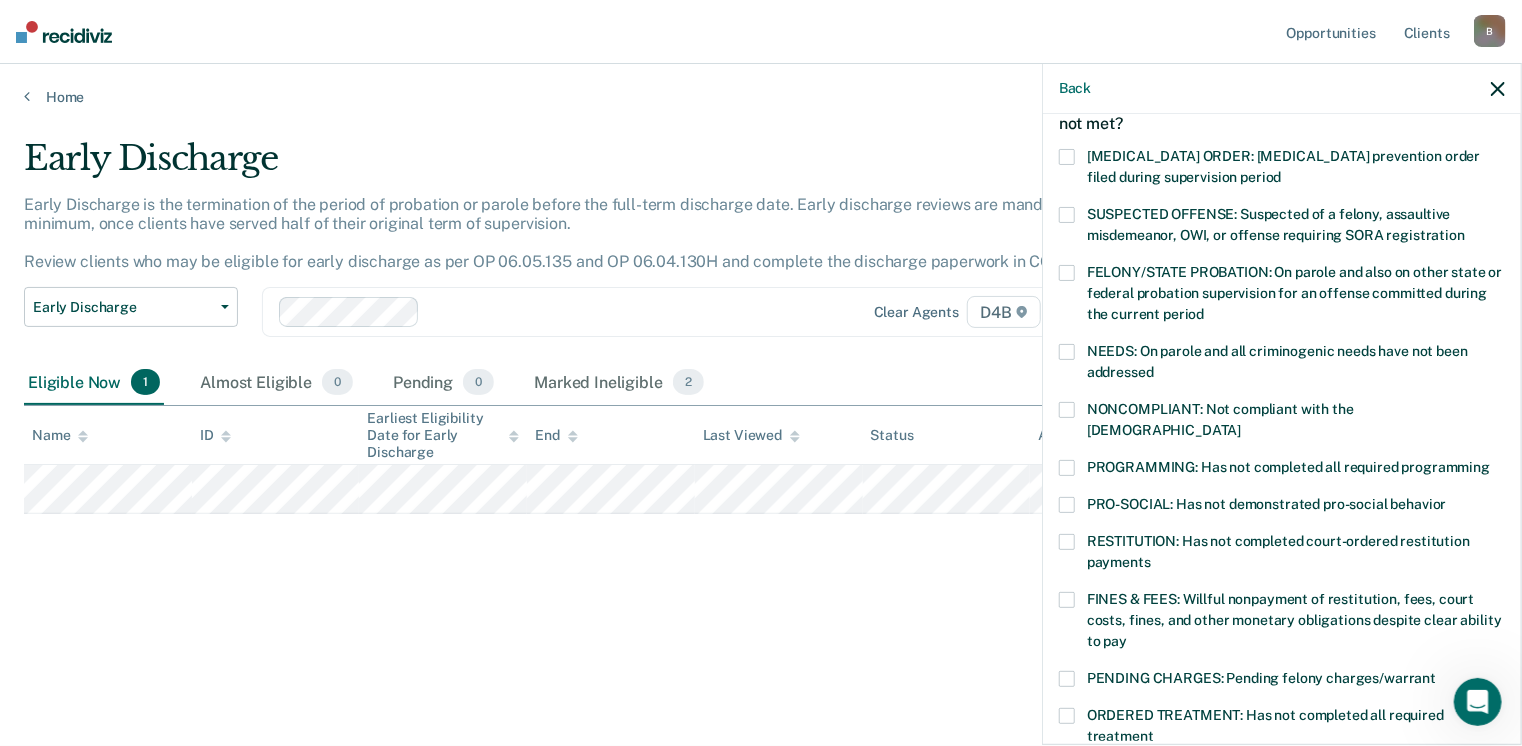 click at bounding box center (1067, 468) 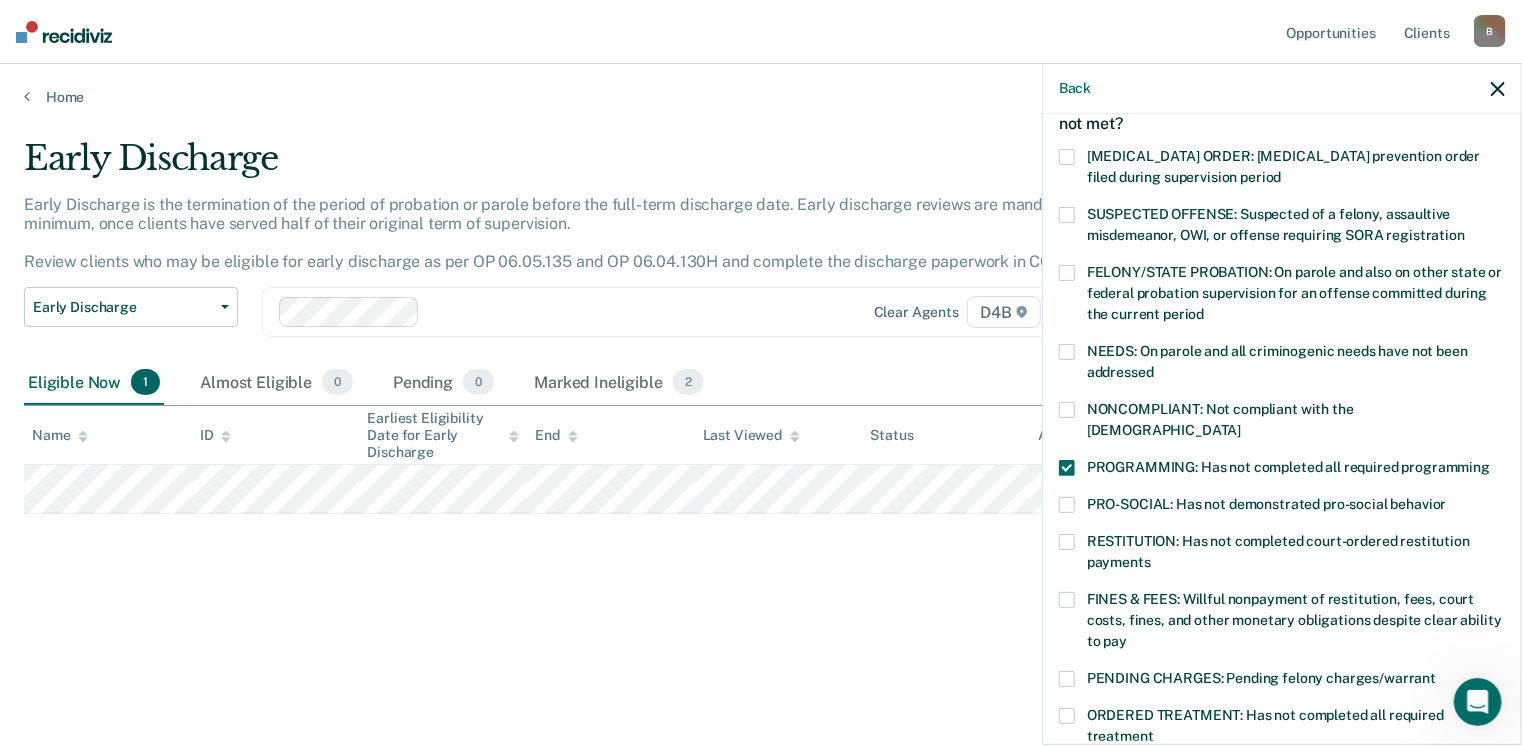 scroll, scrollTop: 647, scrollLeft: 0, axis: vertical 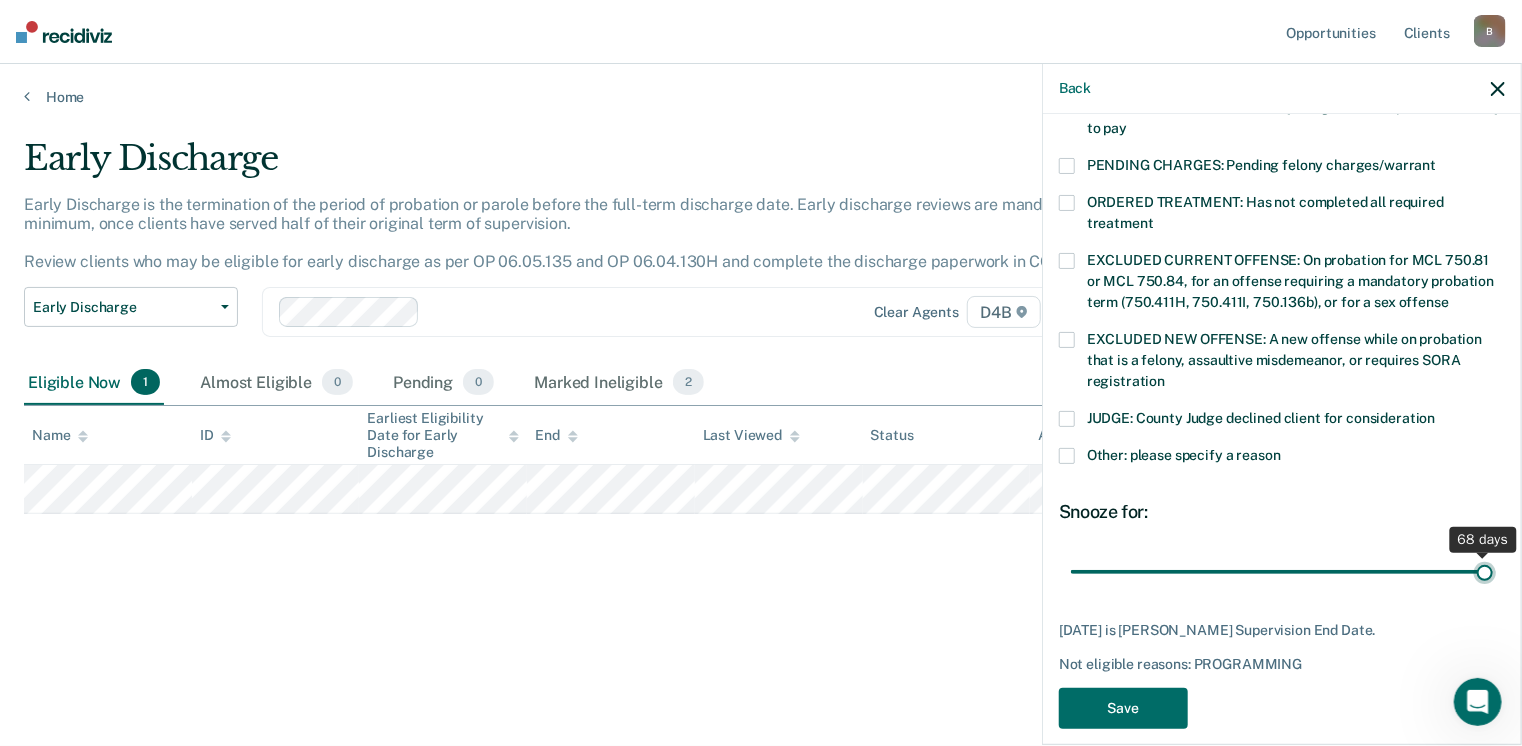 drag, startPoint x: 1252, startPoint y: 542, endPoint x: 1528, endPoint y: 458, distance: 288.49957 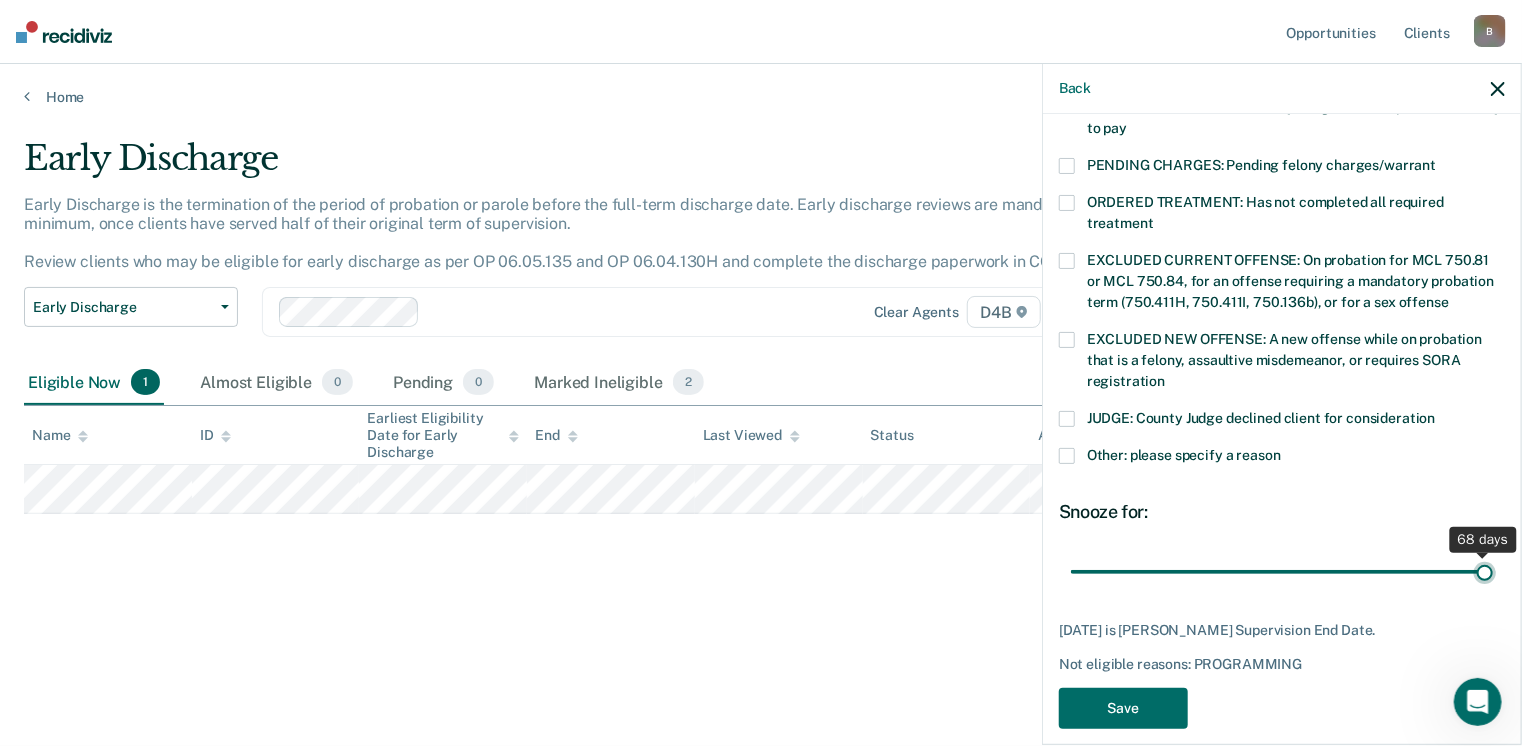 type on "68" 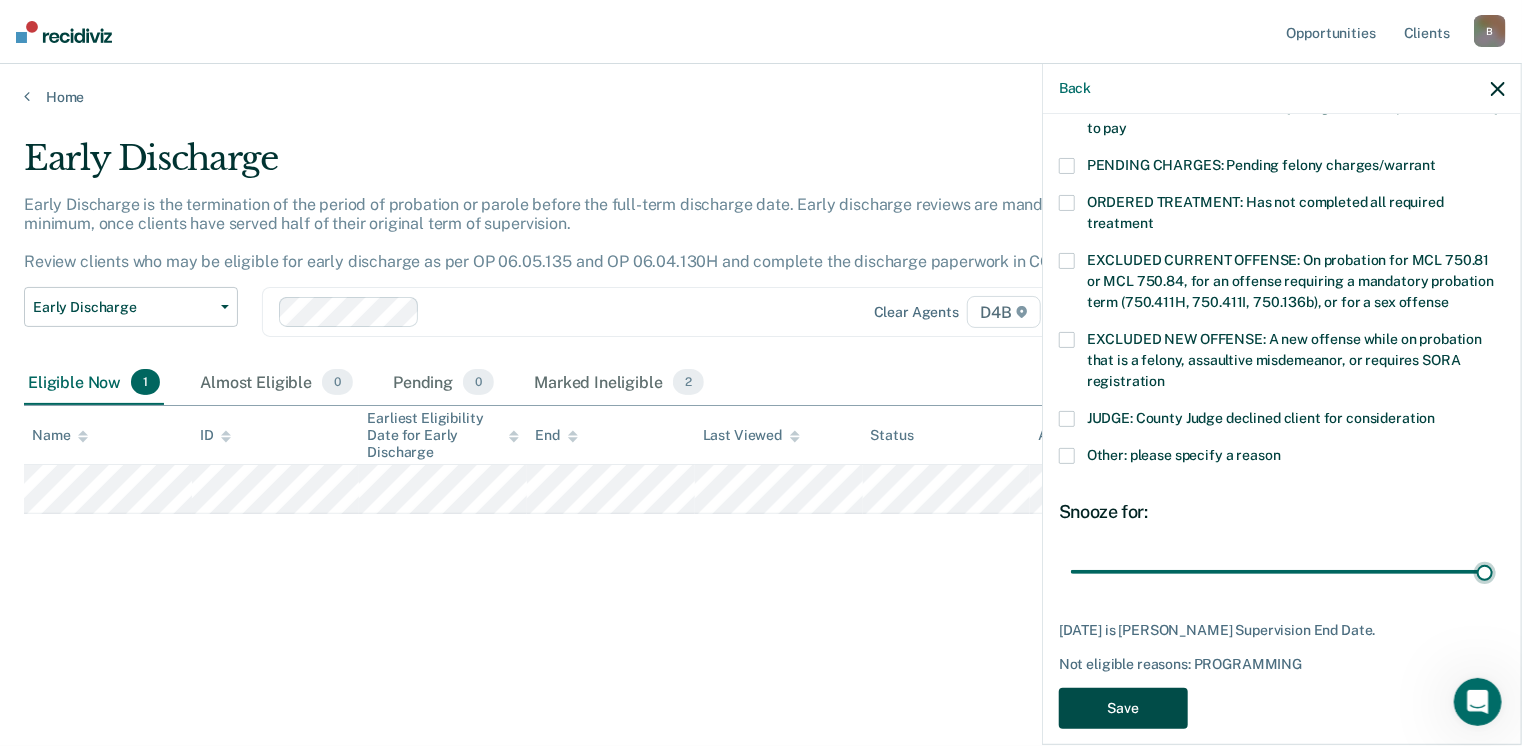 click on "Save" at bounding box center (1123, 708) 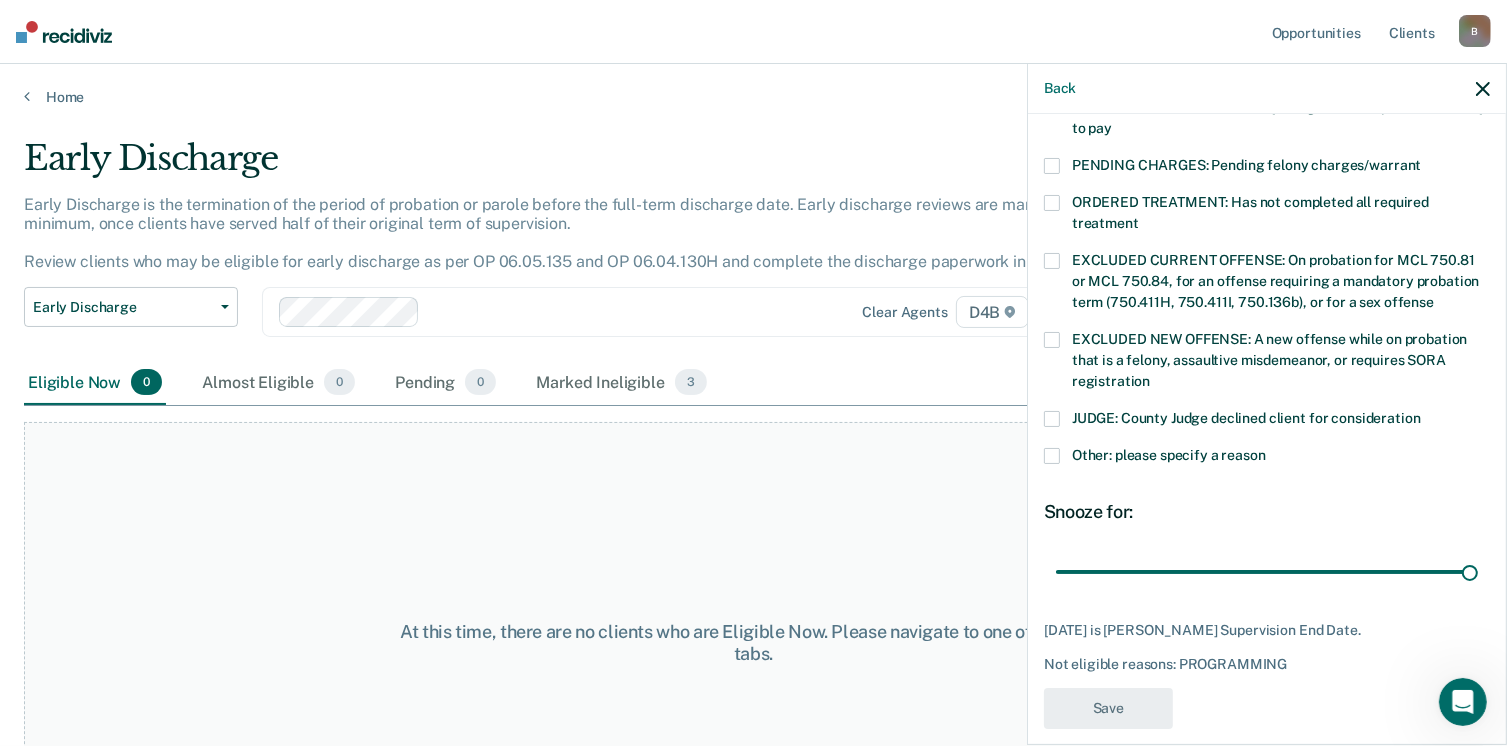 scroll, scrollTop: 523, scrollLeft: 0, axis: vertical 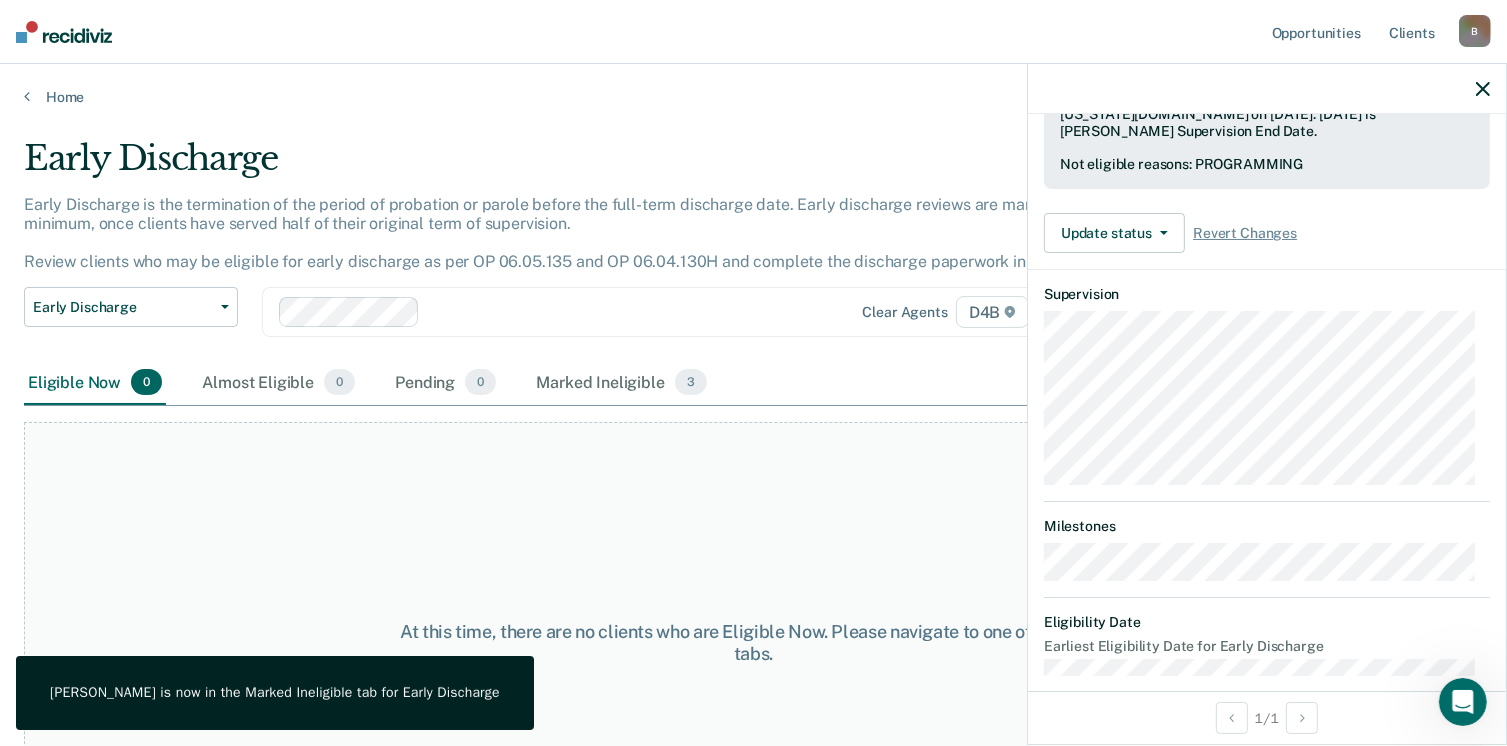 click at bounding box center (1267, 89) 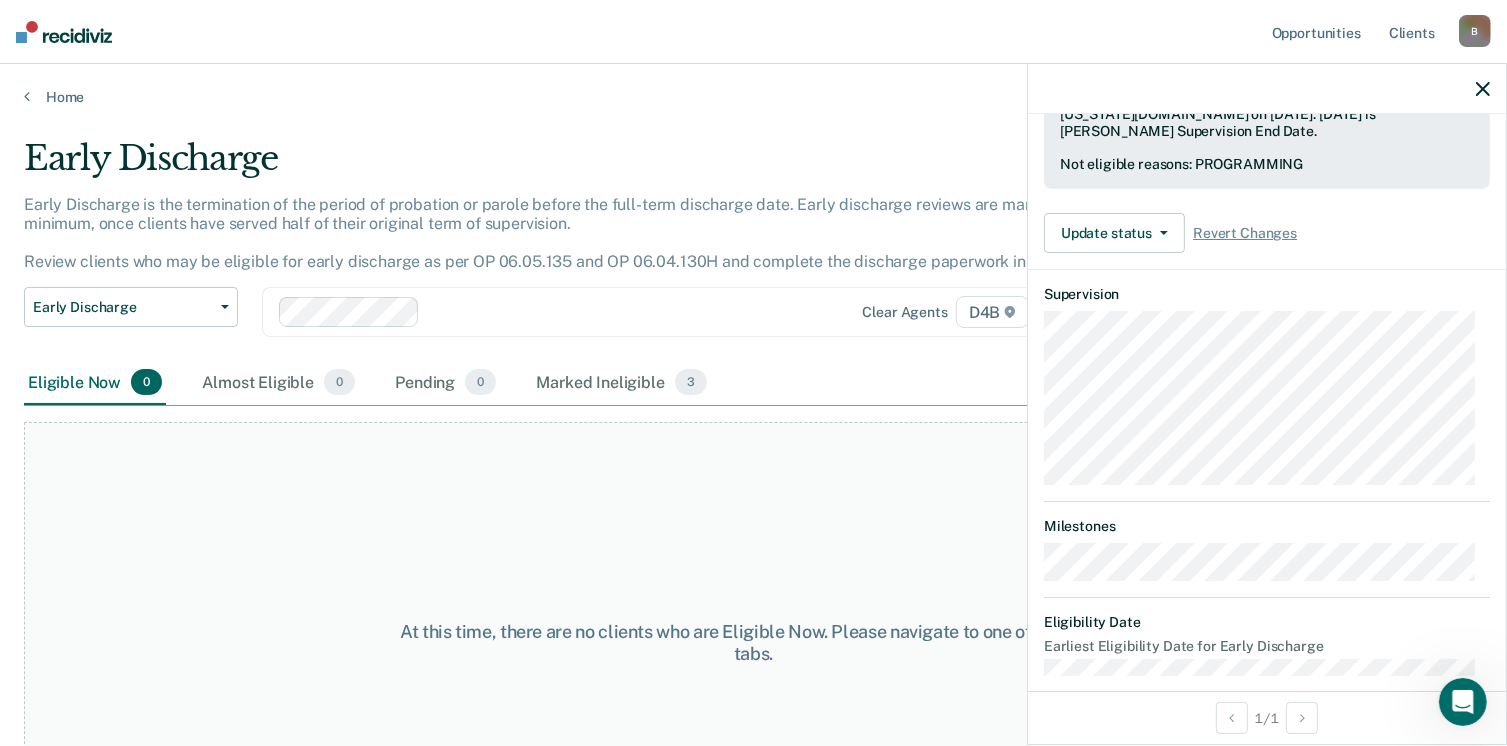 click at bounding box center [1267, 89] 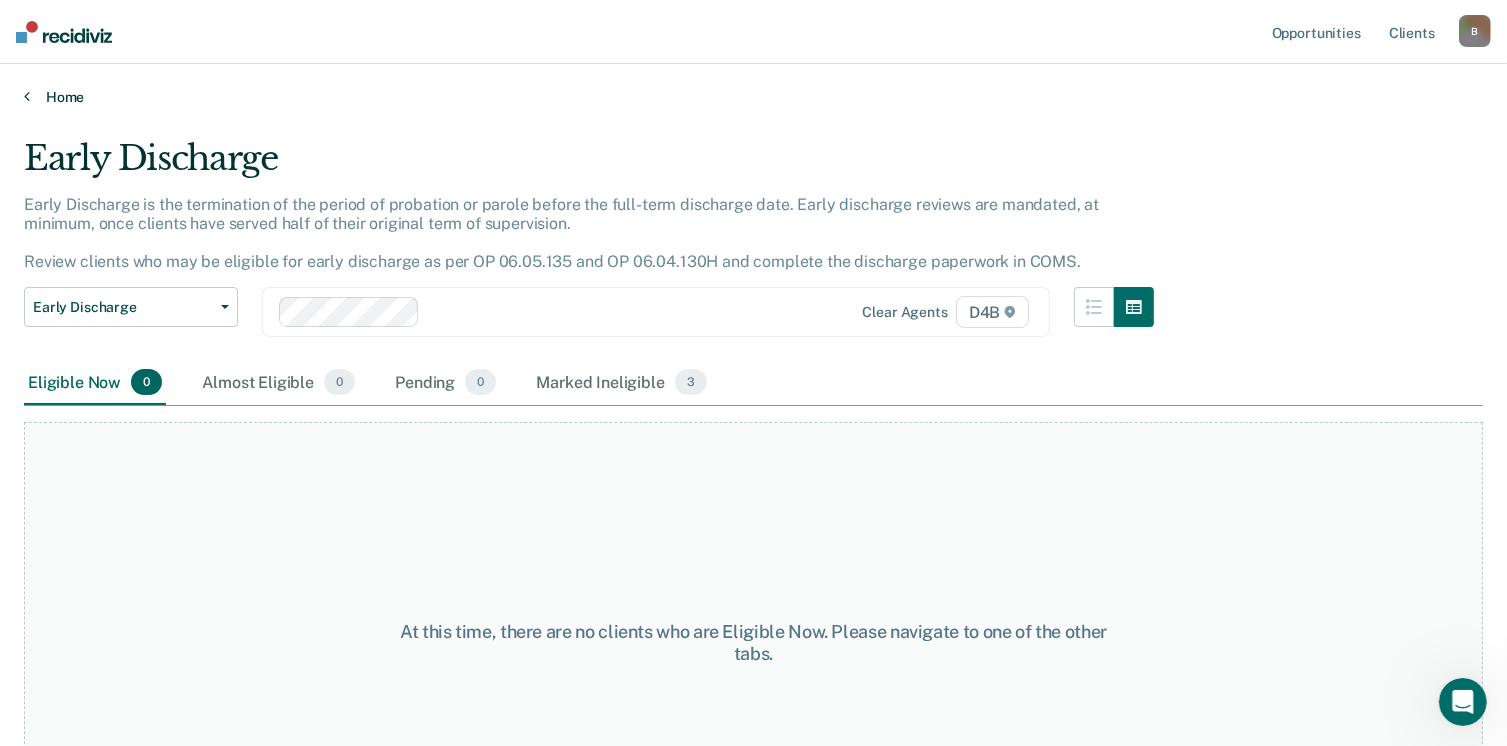 click on "Home" at bounding box center [753, 97] 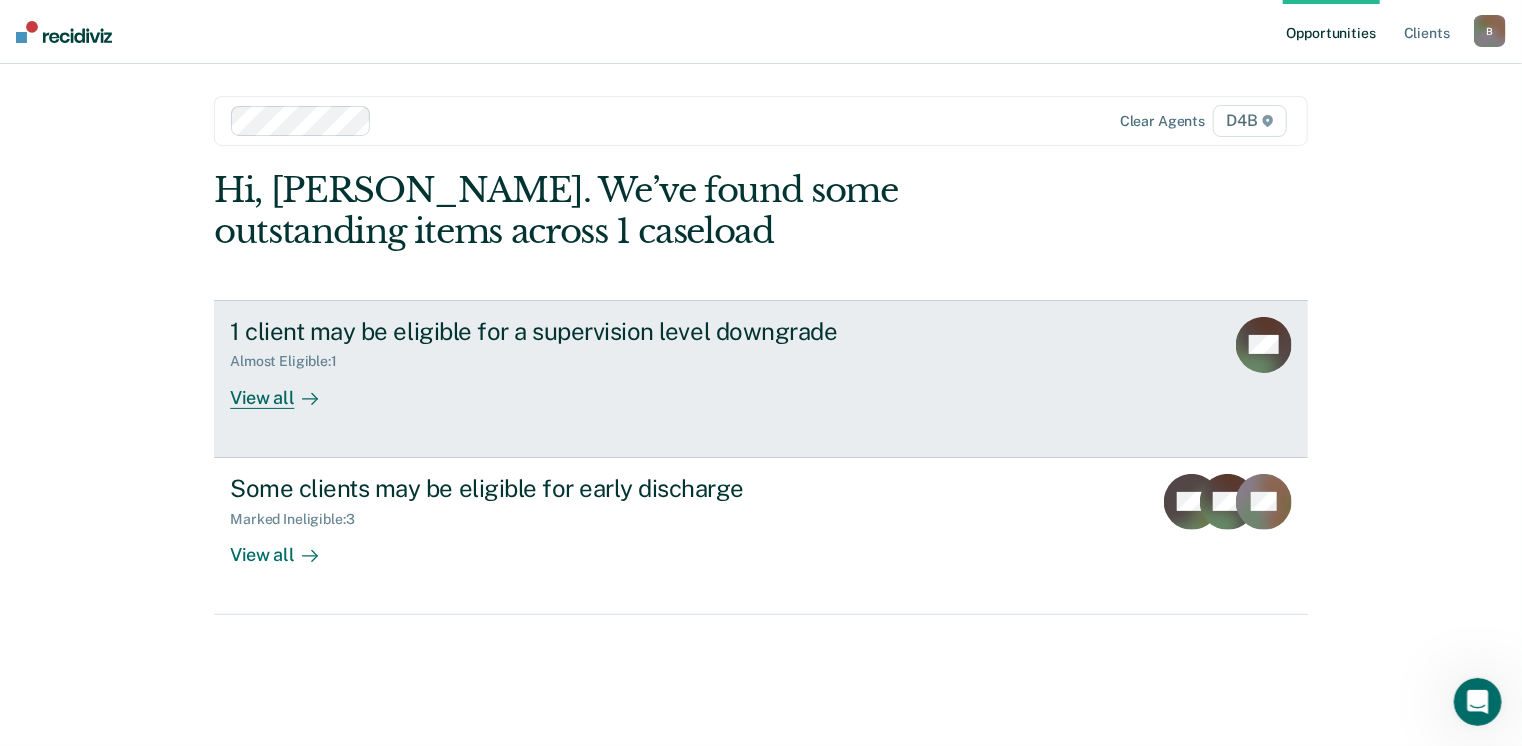 click on "View all" at bounding box center [286, 389] 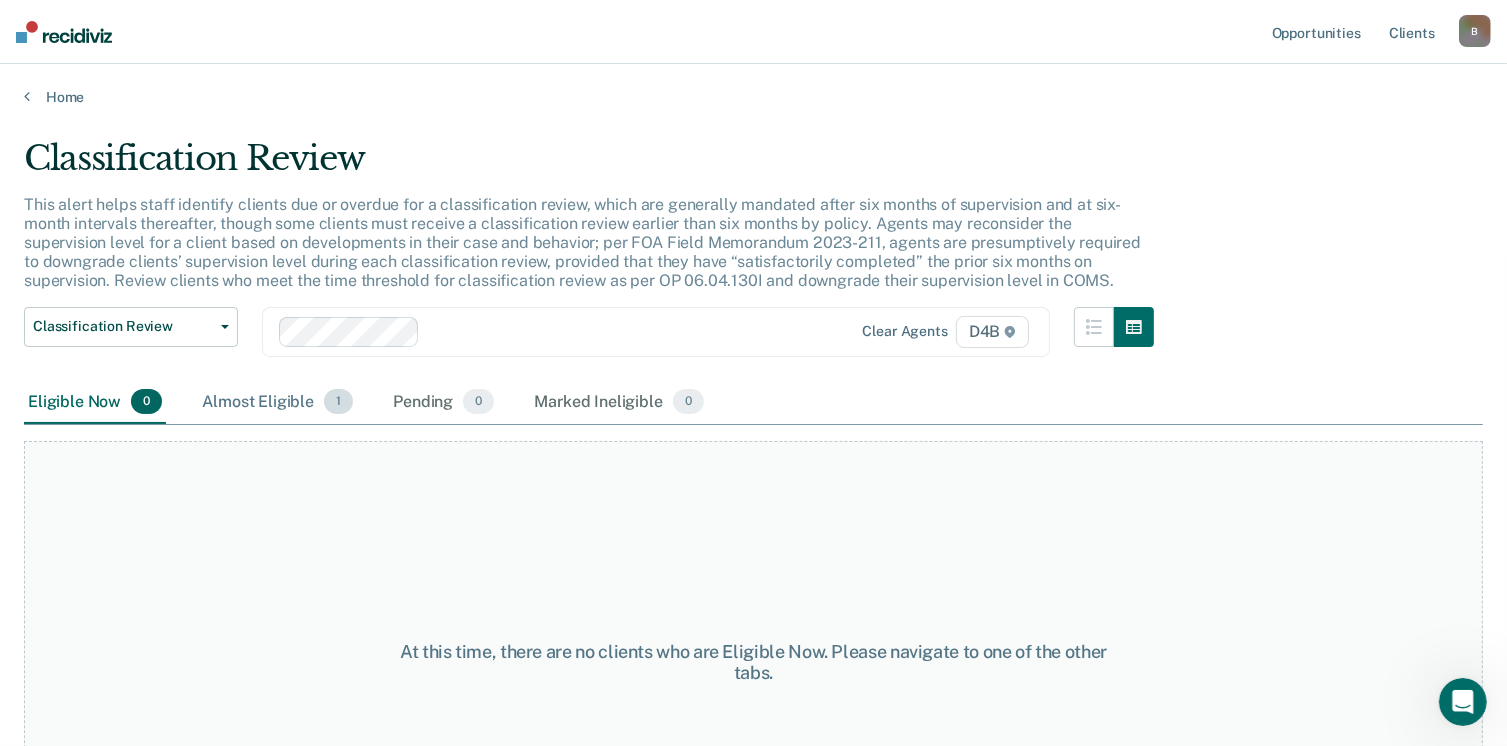 click on "Almost Eligible 1" at bounding box center [277, 403] 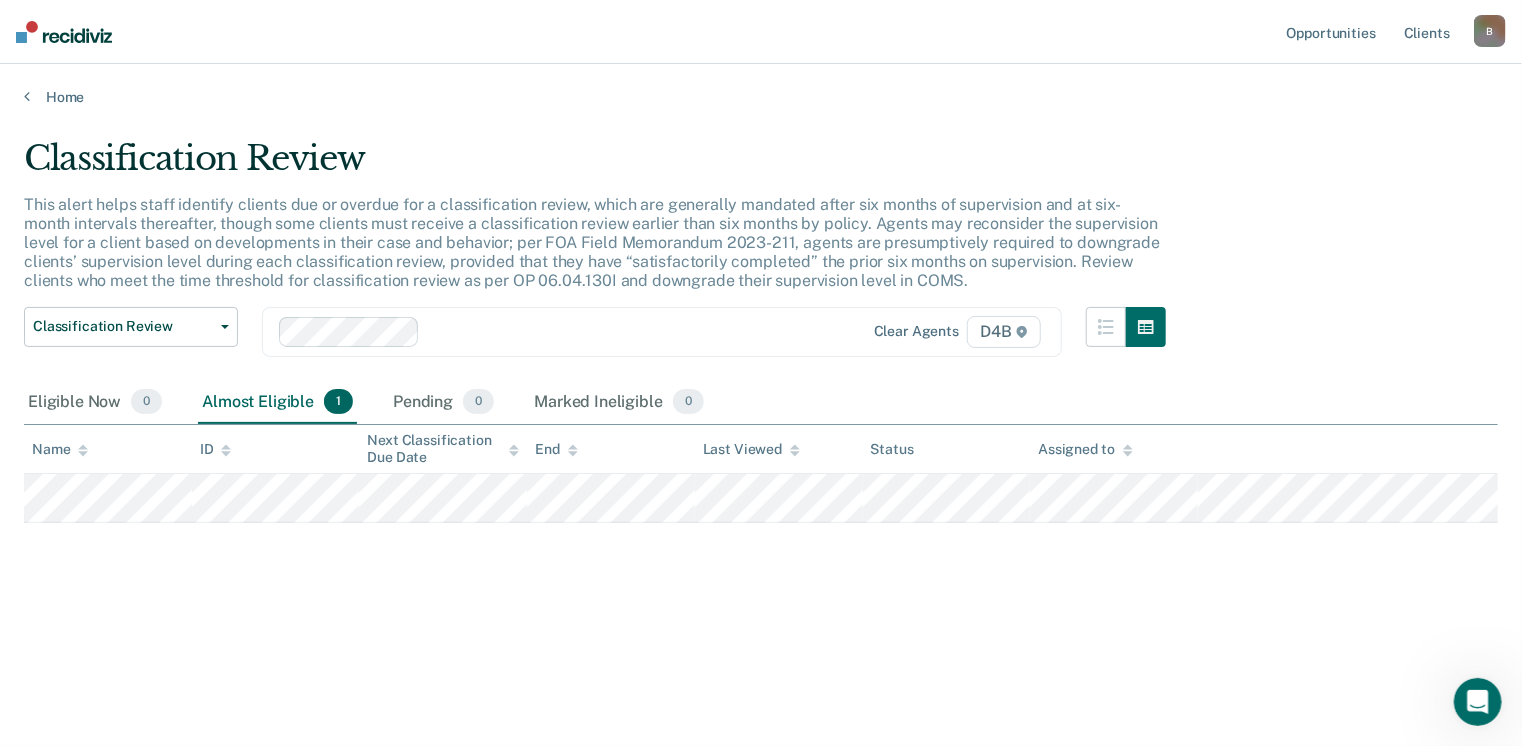 click on "Classification Review   This alert helps staff identify clients due or overdue for a classification review, which are generally mandated after six months of supervision and at six-month intervals thereafter, though some clients must receive a classification review earlier than six months by policy. Agents may reconsider the supervision level for a client based on developments in their case and behavior; per FOA Field Memorandum 2023-211, agents are presumptively required to downgrade clients’ supervision level during each classification review, provided that they have “satisfactorily completed” the prior six months on supervision. Review clients who meet the time threshold for classification review as per OP 06.04.130I and downgrade their supervision level in COMS. Classification Review Classification Review Early Discharge Minimum Telephone Reporting Overdue for Discharge Supervision Level Mismatch Clear   agents D4B   Eligible Now 0 Almost Eligible 1 Pending 0 Marked Ineligible 0 Name ID End Status" at bounding box center (761, 367) 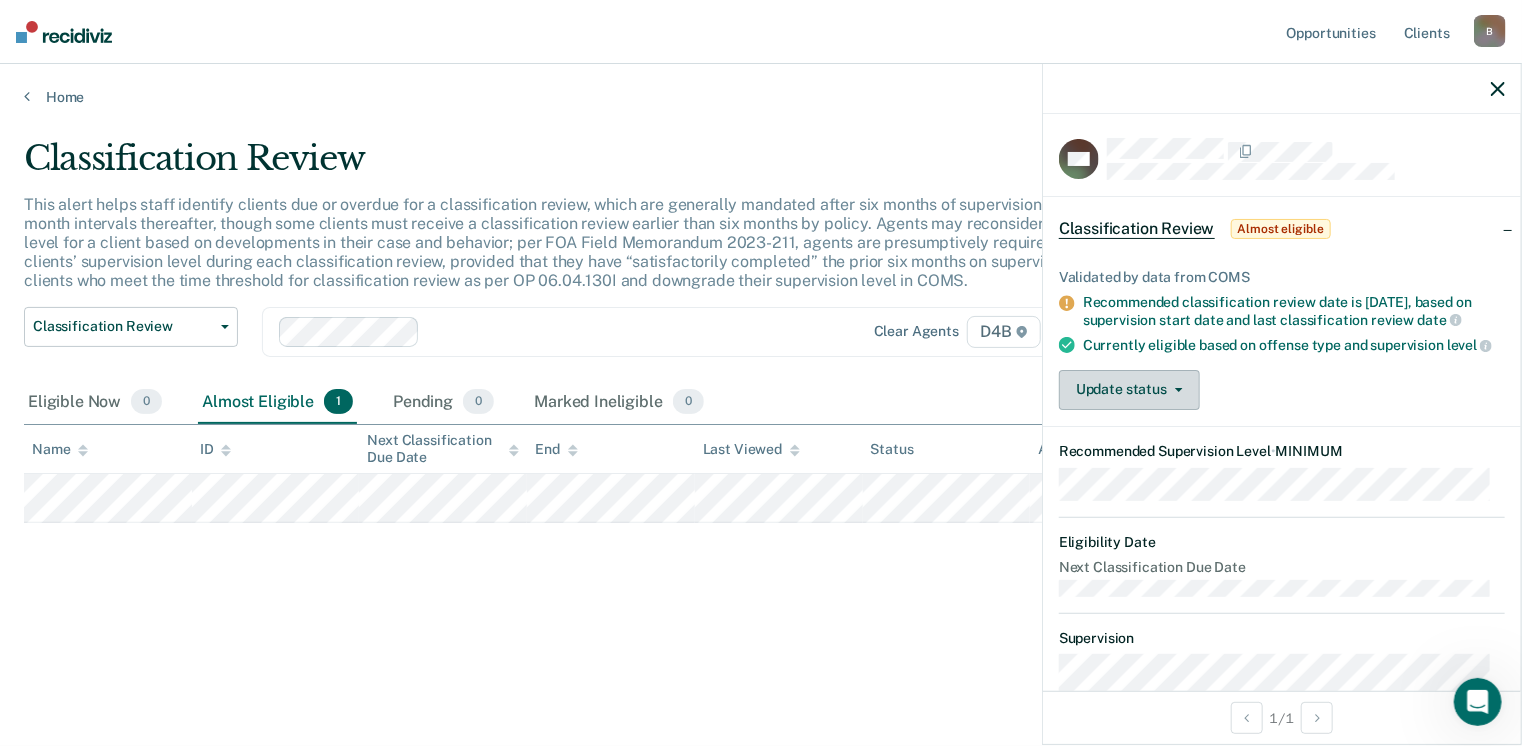click on "Update status" at bounding box center [1129, 390] 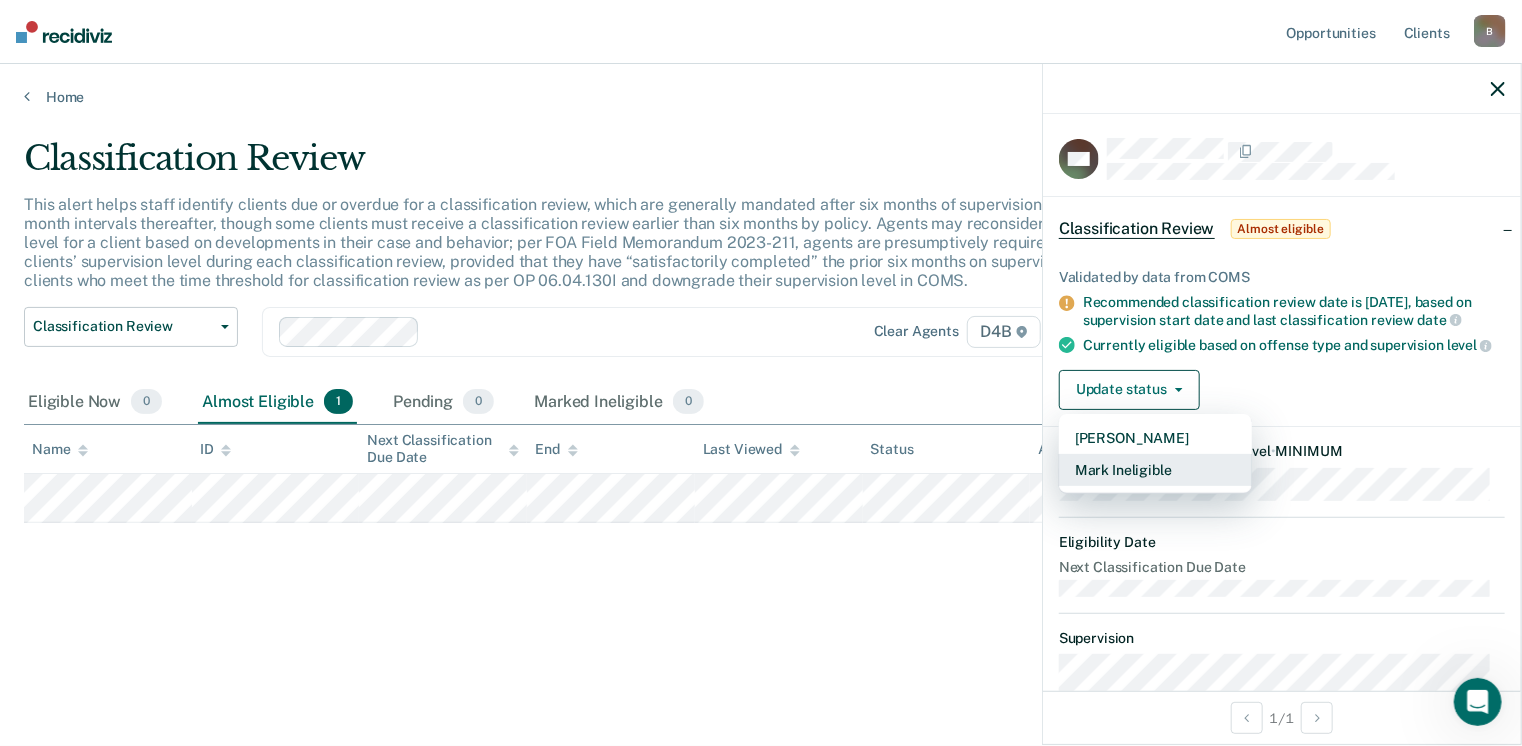 click on "Mark Ineligible" at bounding box center [1155, 470] 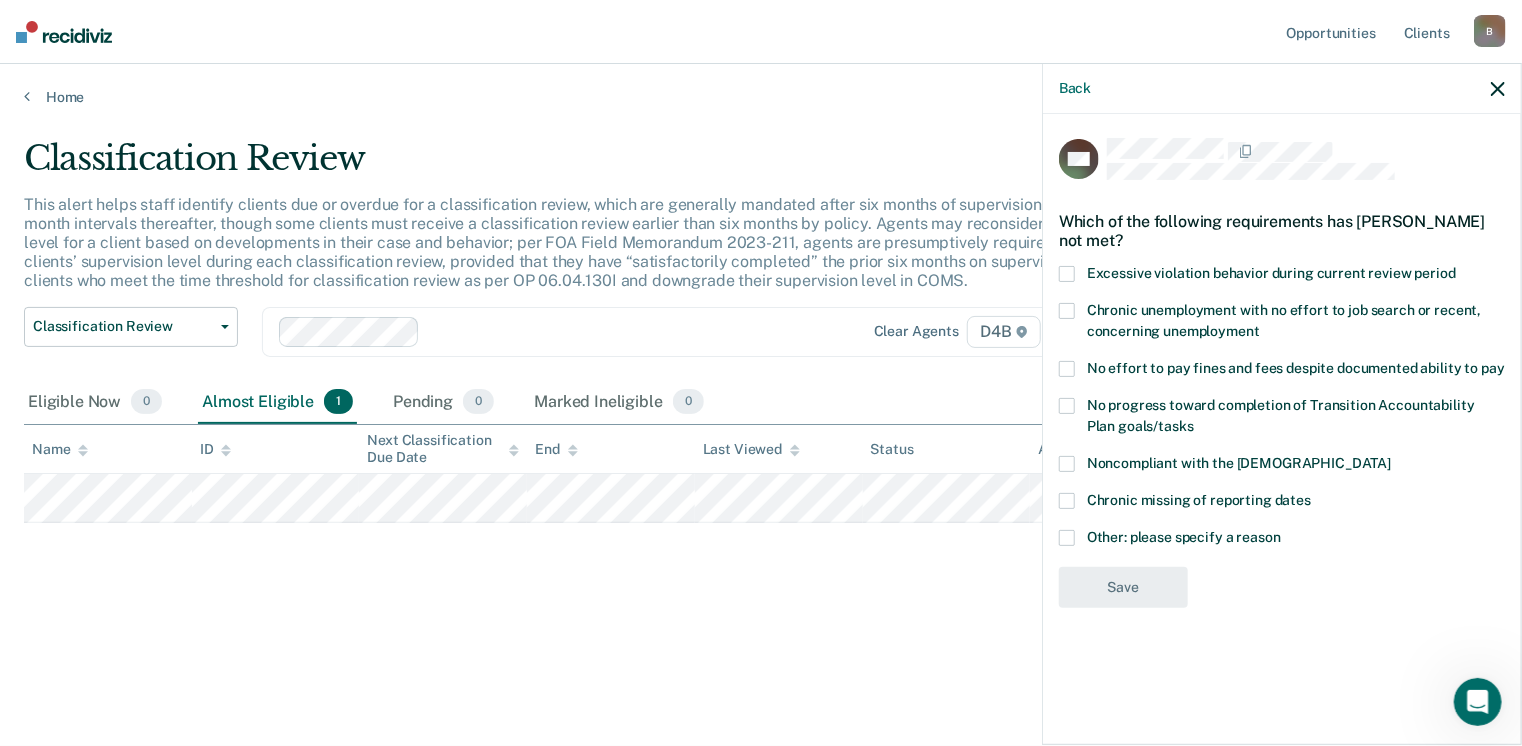 click on "No effort to pay fines and fees despite documented ability to pay" at bounding box center [1296, 368] 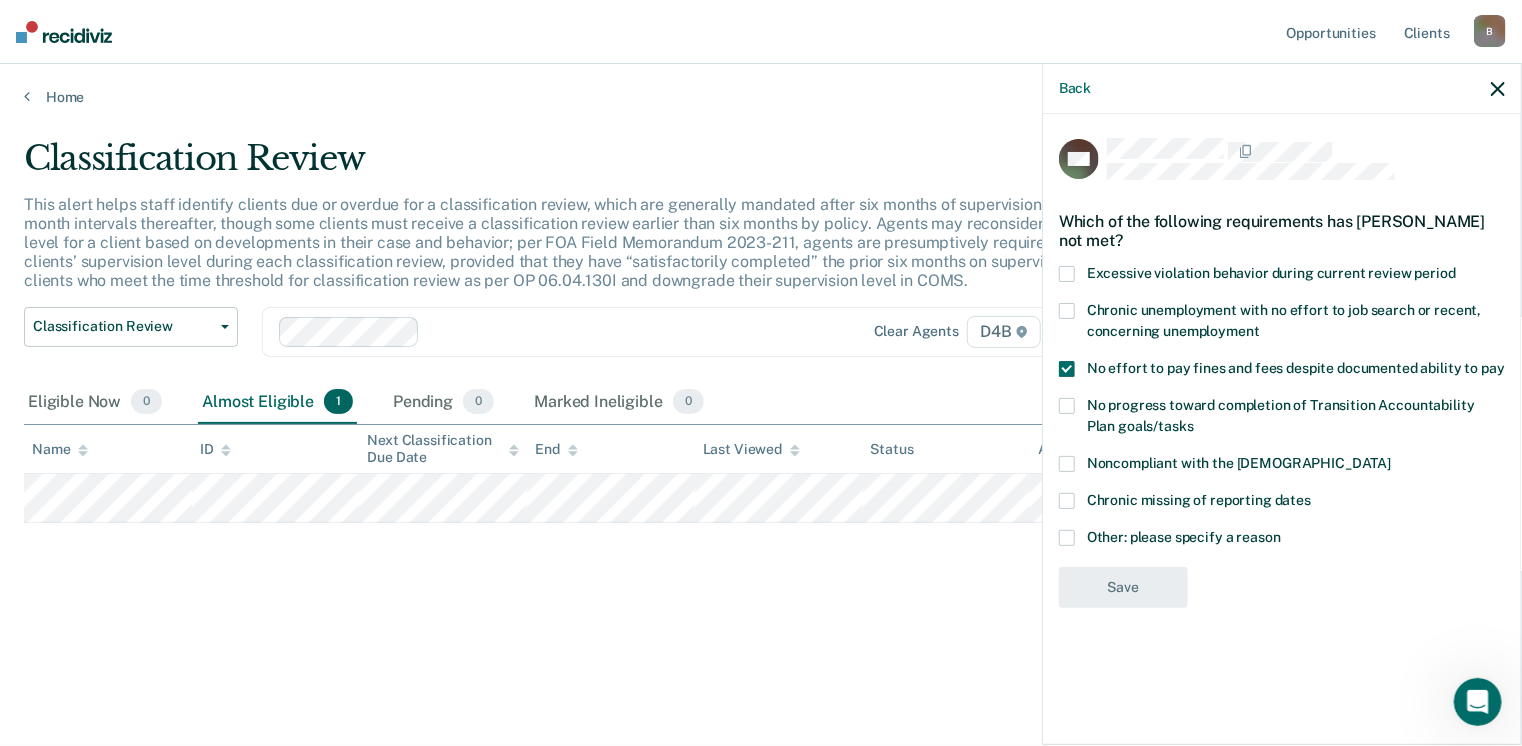 click on "No effort to pay fines and fees despite documented ability to pay" at bounding box center (1296, 368) 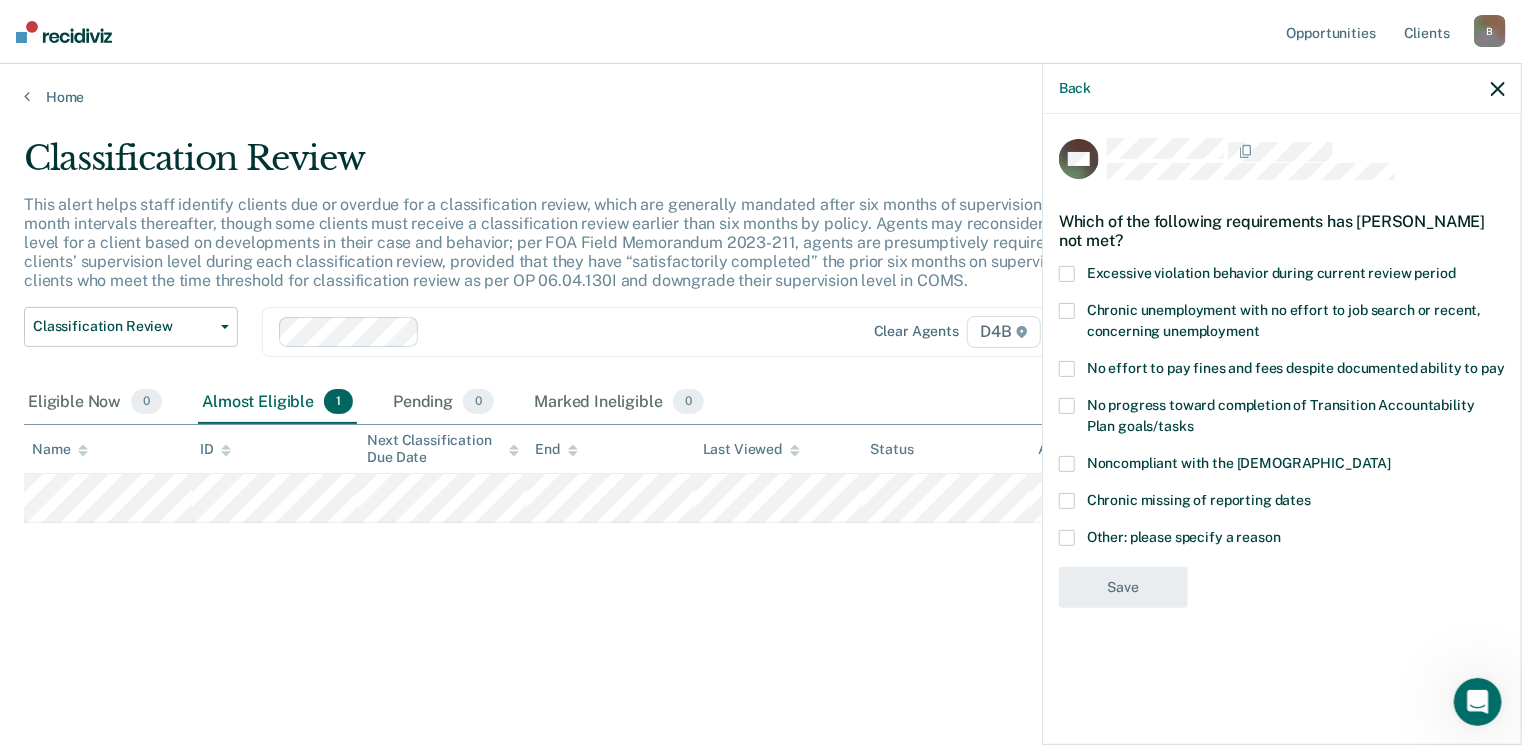 click on "No effort to pay fines and fees despite documented ability to pay" at bounding box center (1296, 368) 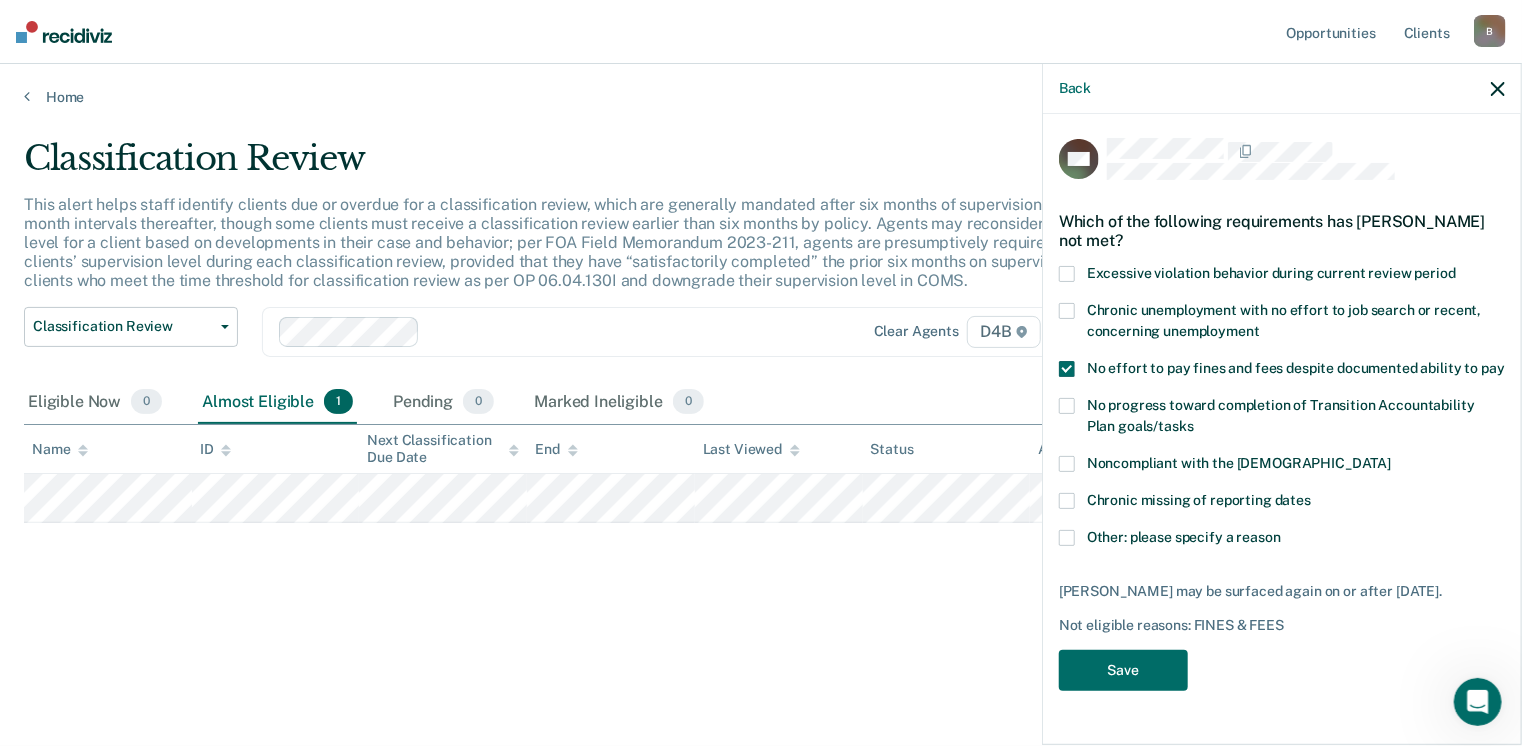 click at bounding box center (1067, 369) 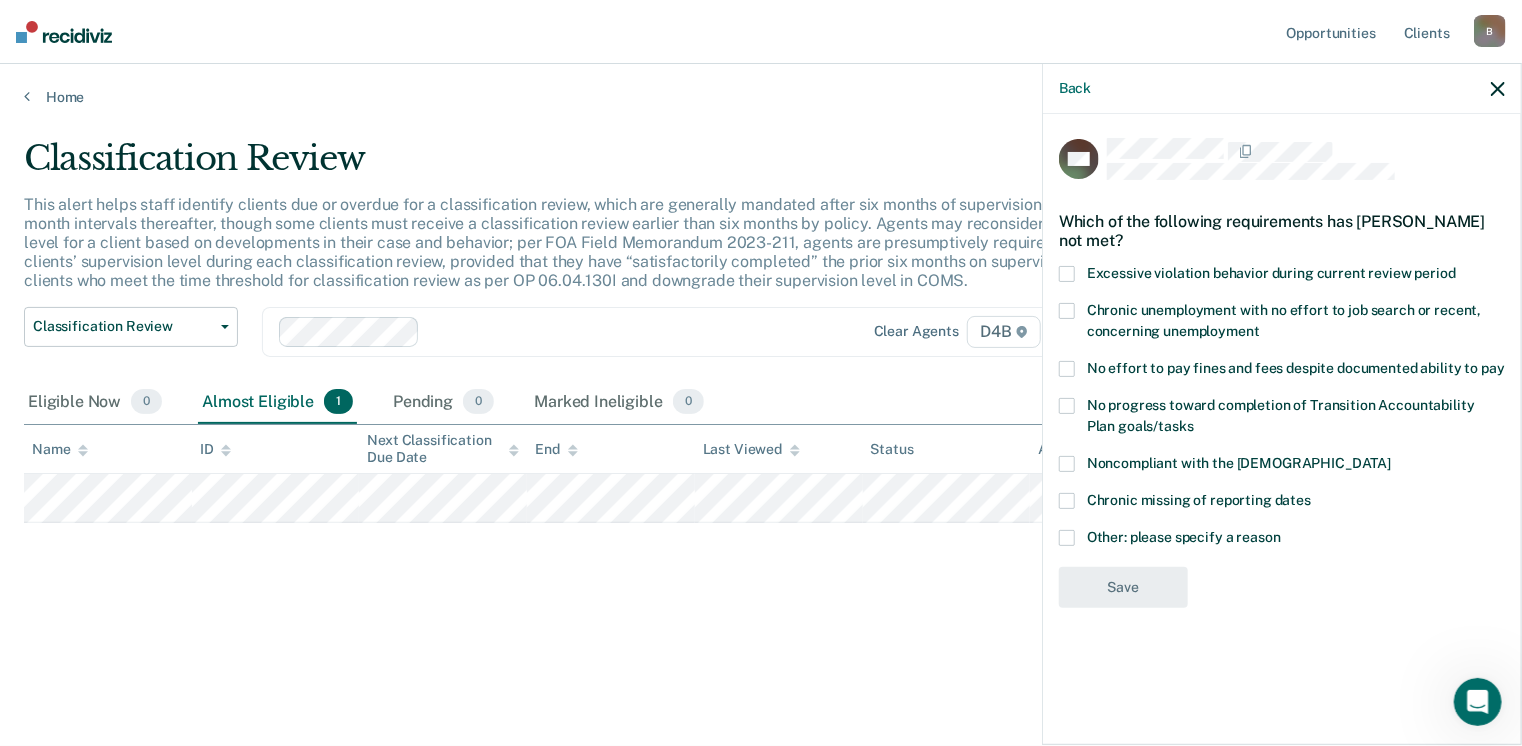 click at bounding box center [1067, 538] 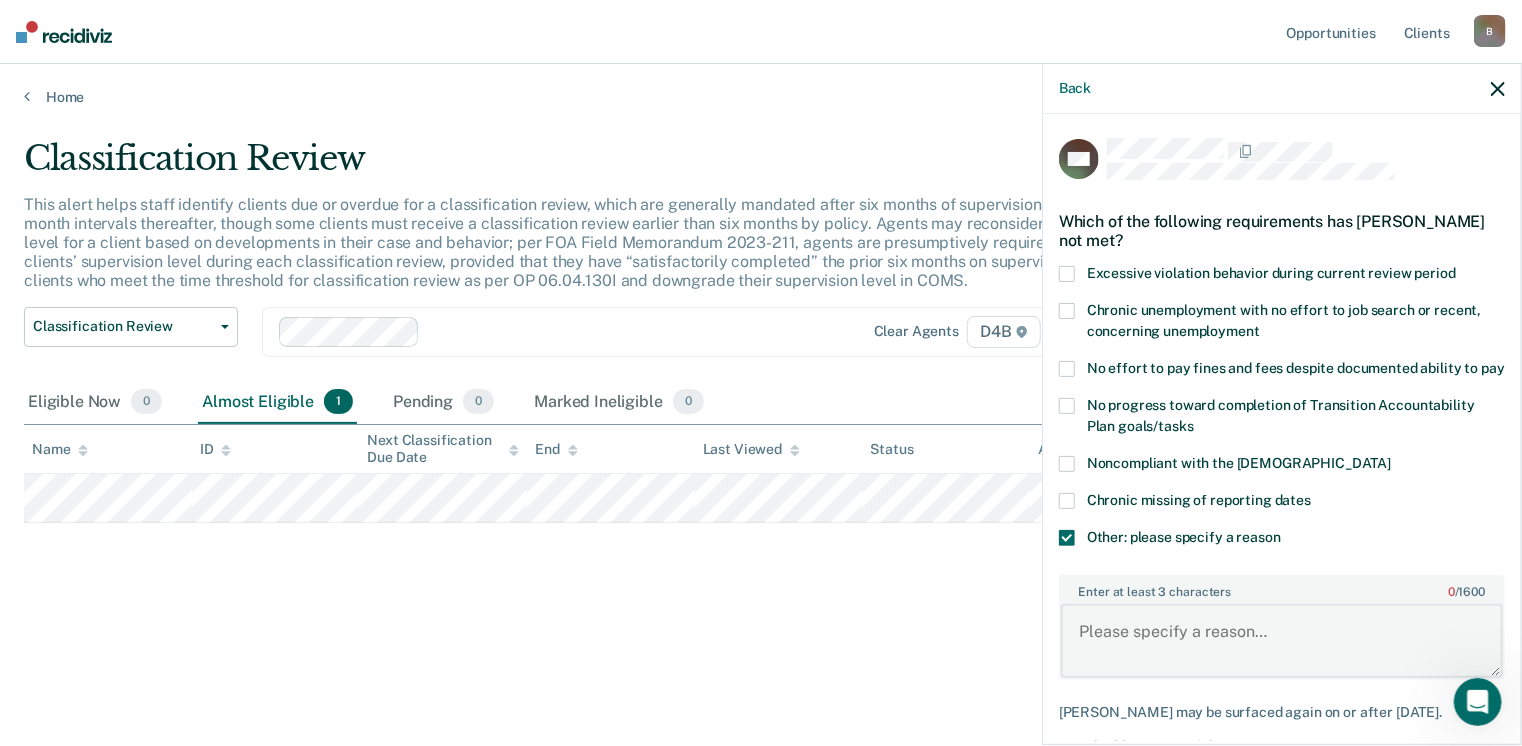 click on "Enter at least 3 characters 0  /  1600" at bounding box center (1282, 641) 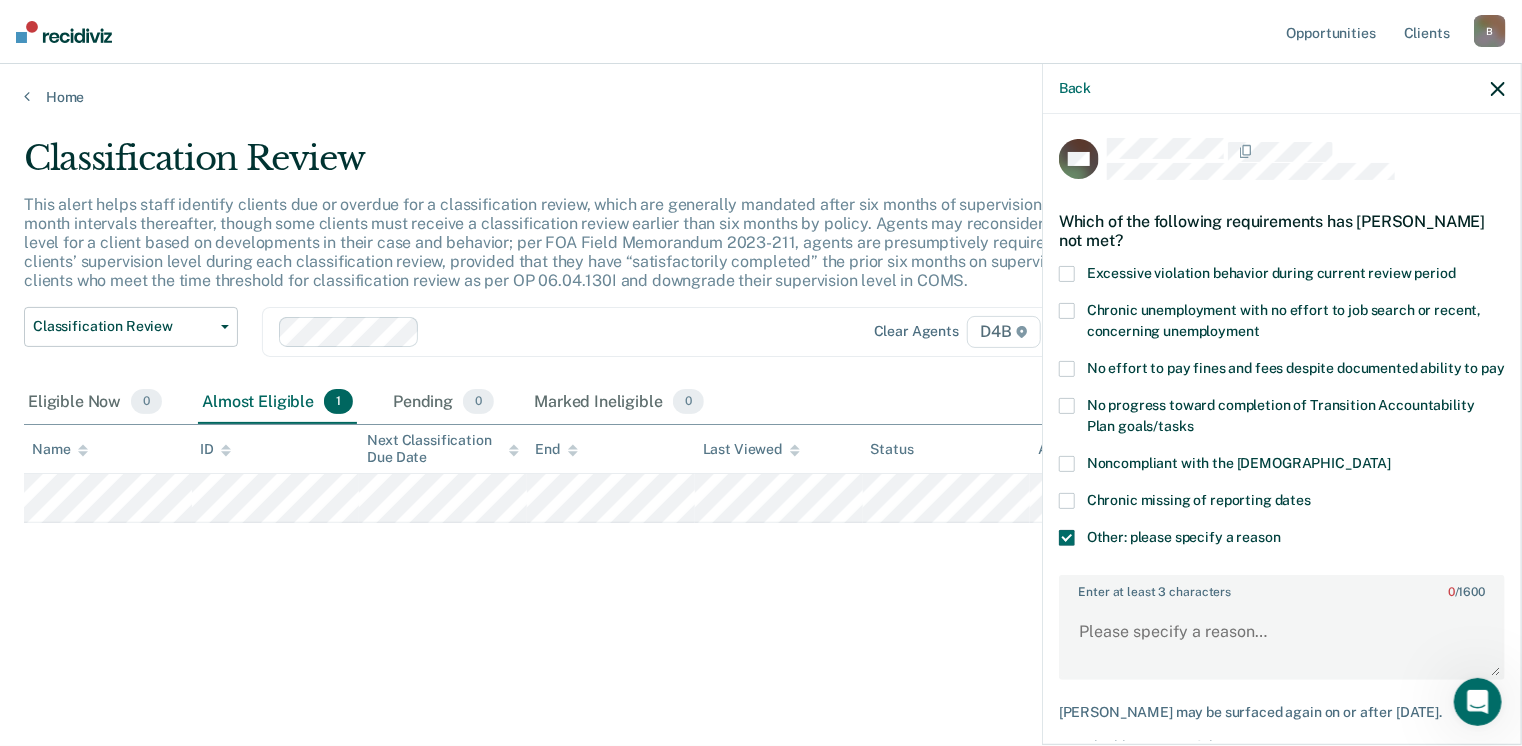 click at bounding box center [1067, 538] 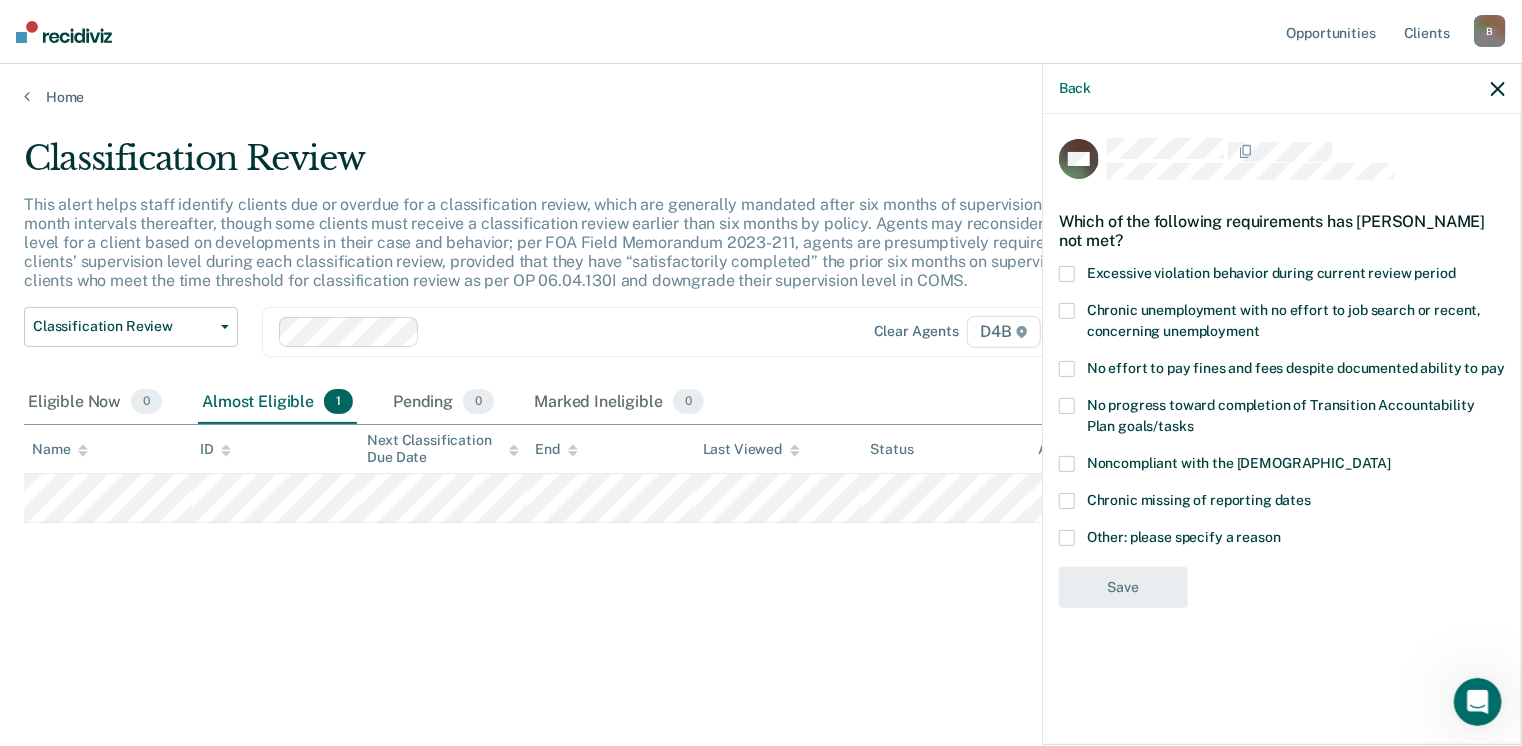 click at bounding box center (1067, 369) 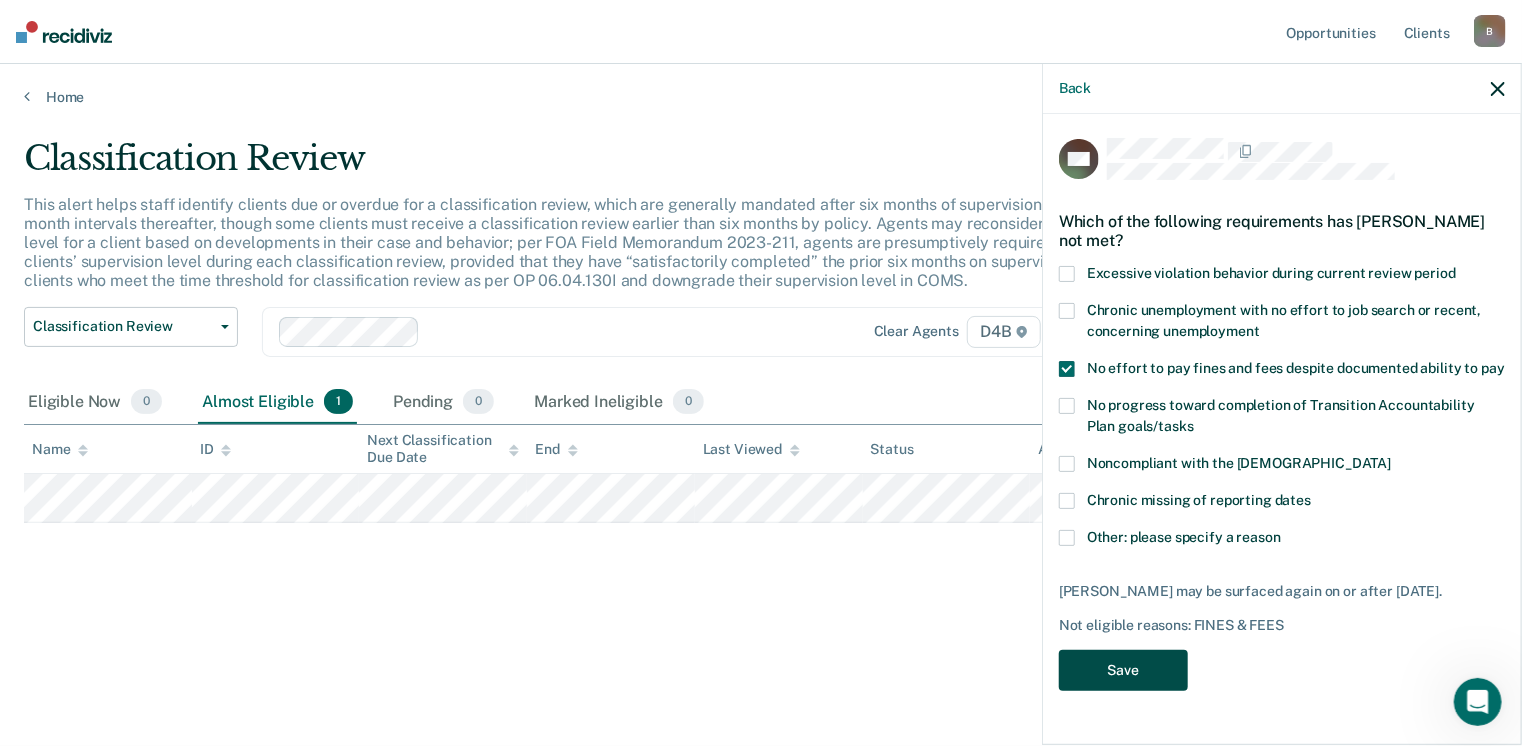 click on "Save" at bounding box center (1123, 670) 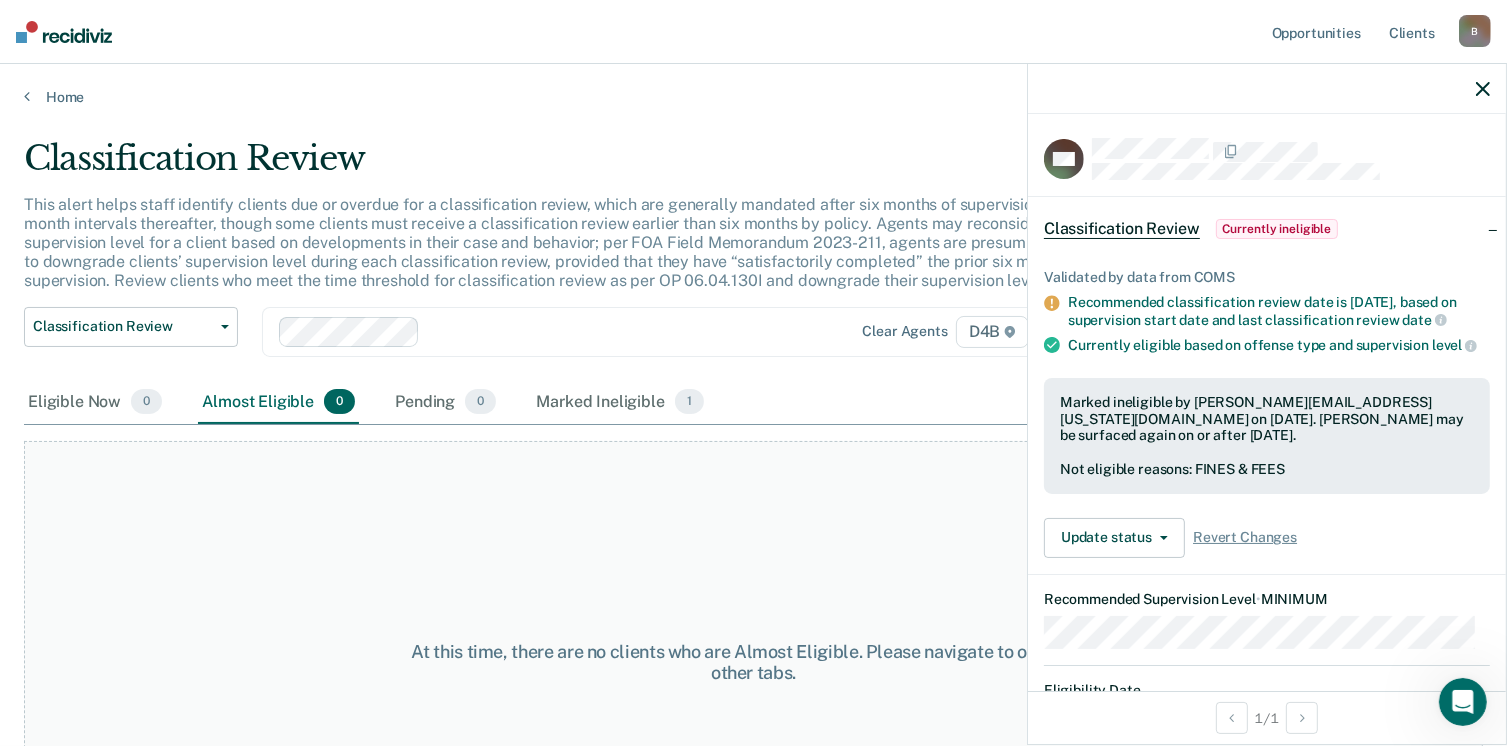 click on "At this time, there are no clients who are Almost Eligible. Please navigate to one of the other tabs." at bounding box center (753, 662) 